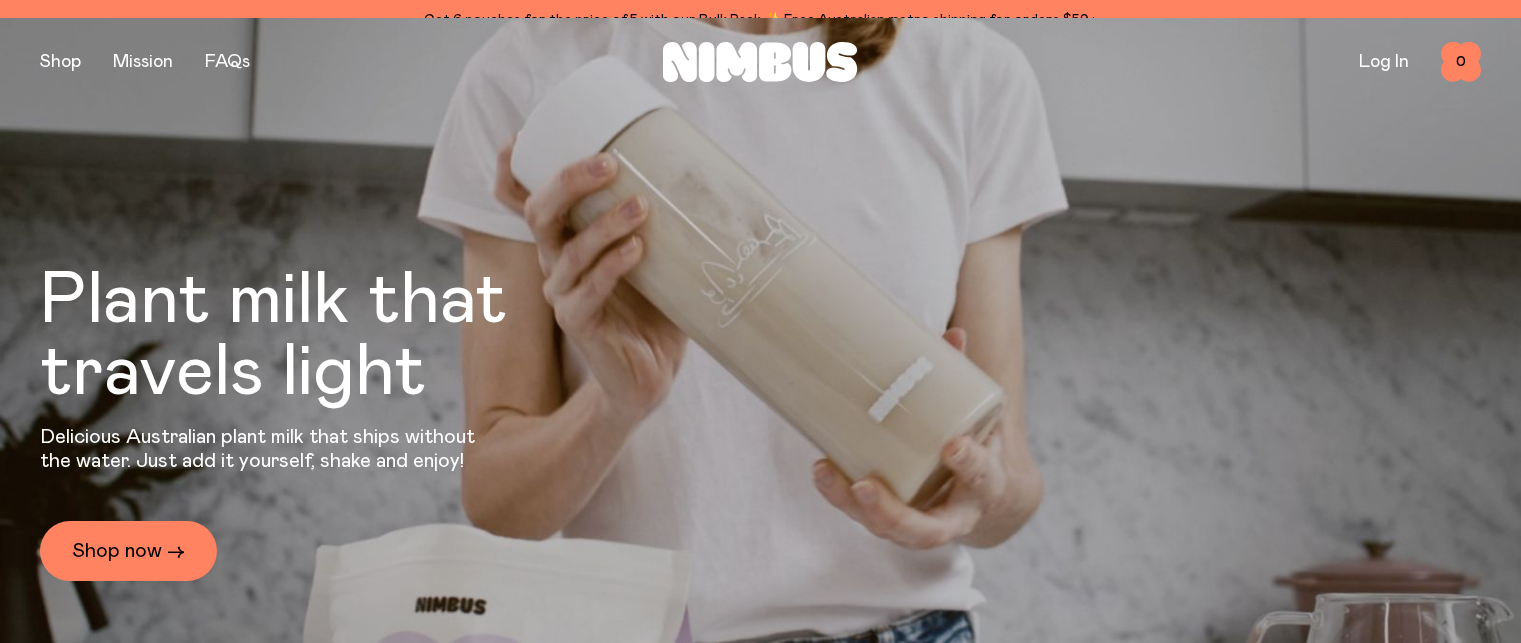 scroll, scrollTop: 0, scrollLeft: 0, axis: both 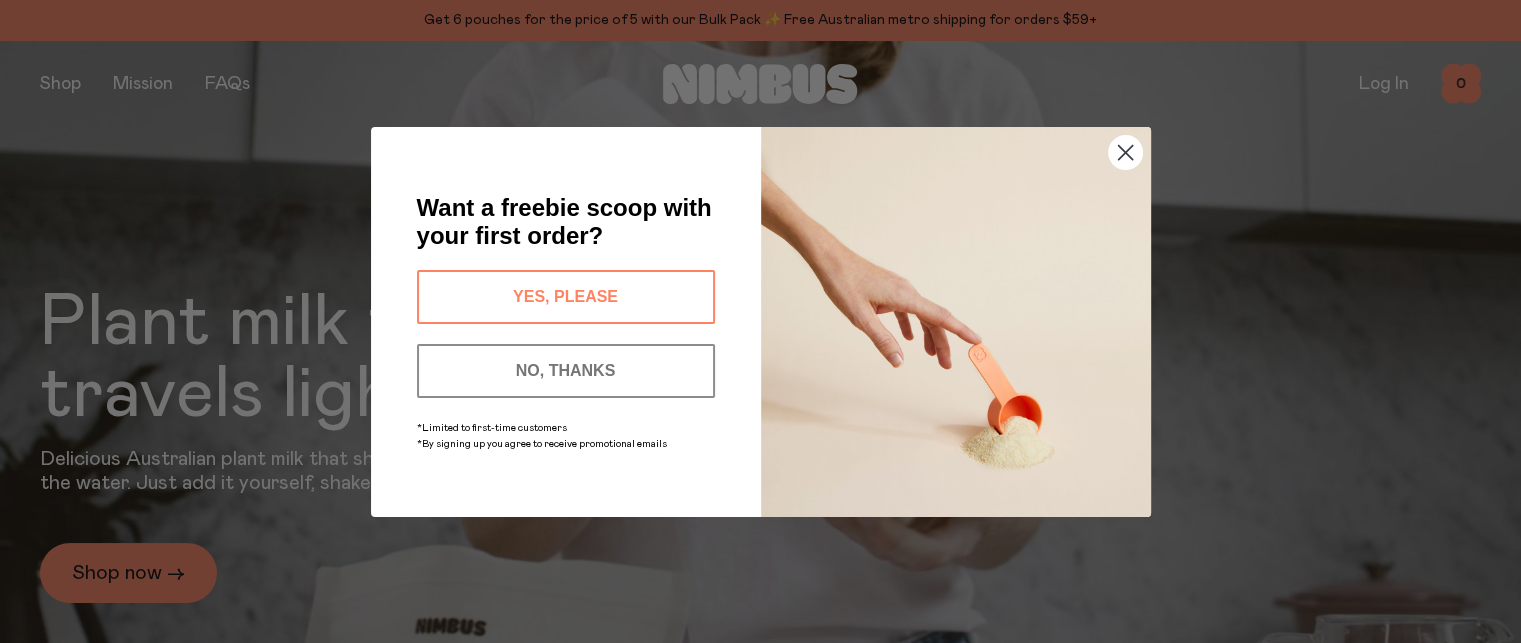 click on "YES, PLEASE" at bounding box center (566, 297) 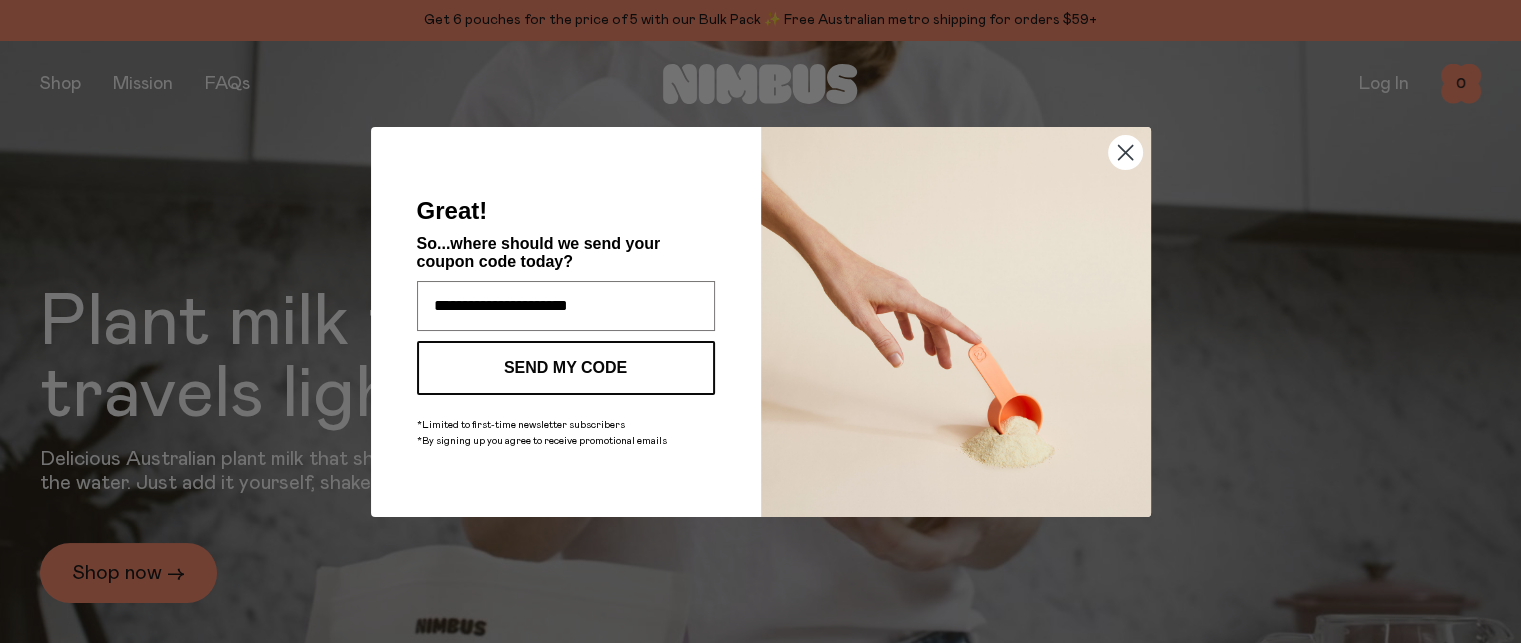 type on "**********" 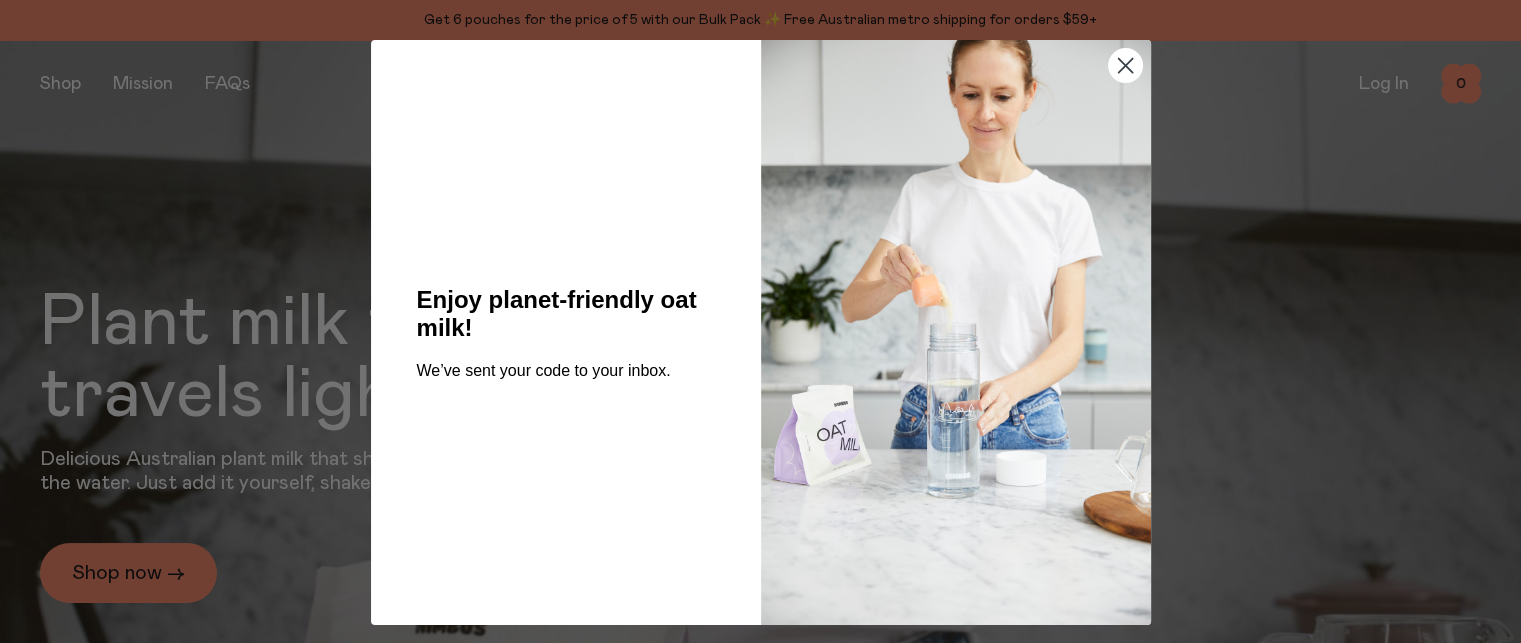 click 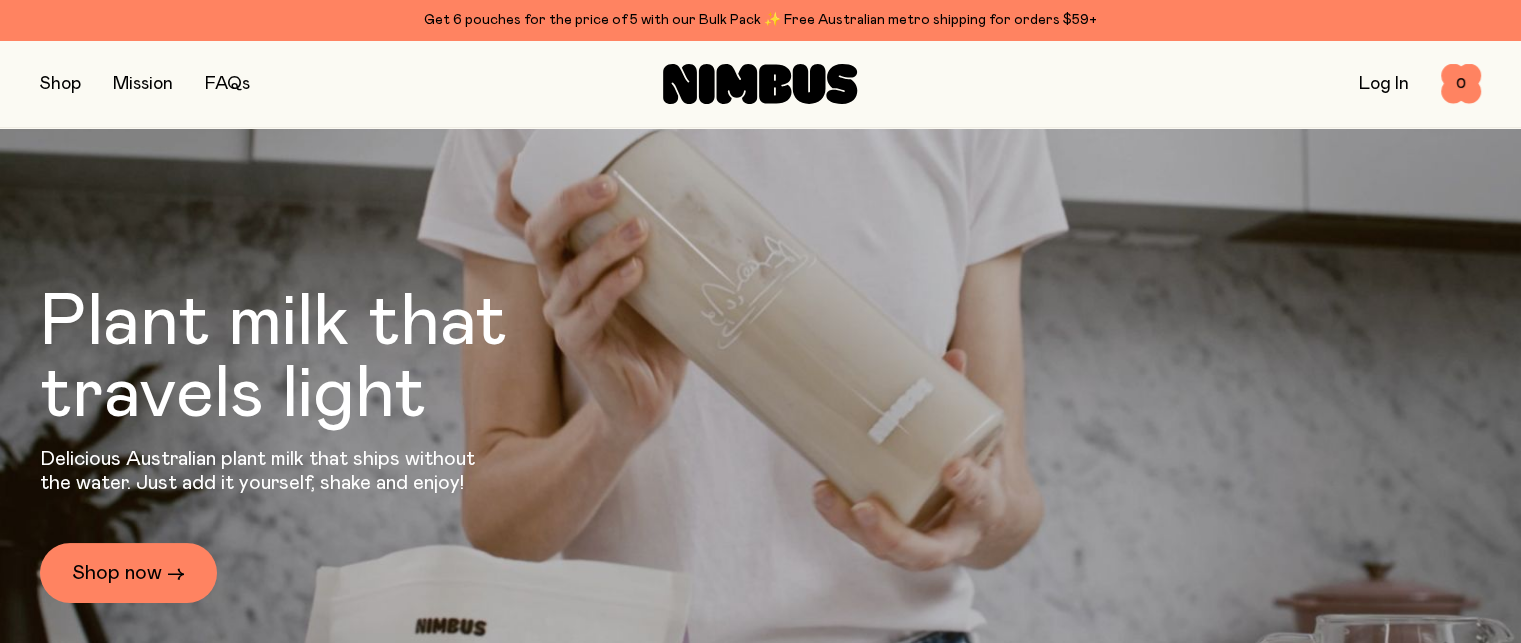 click at bounding box center [60, 84] 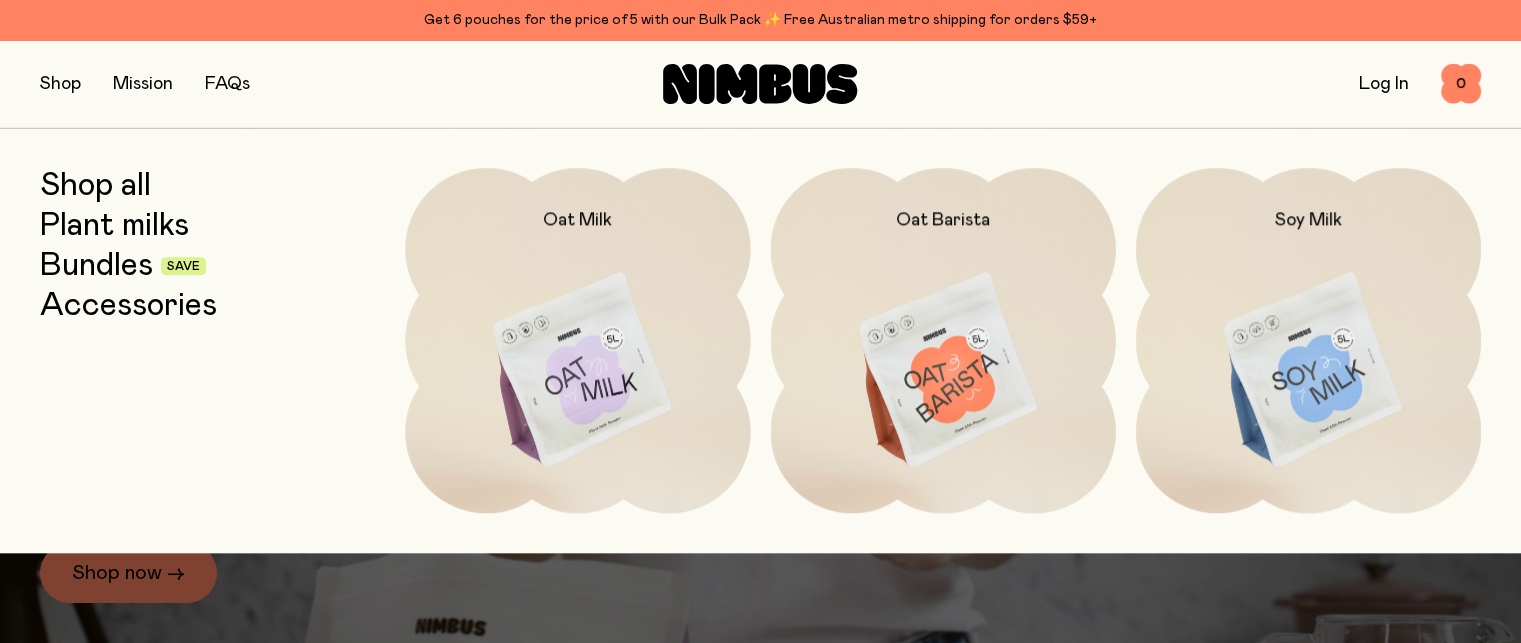 click on "Plant milks" at bounding box center [114, 226] 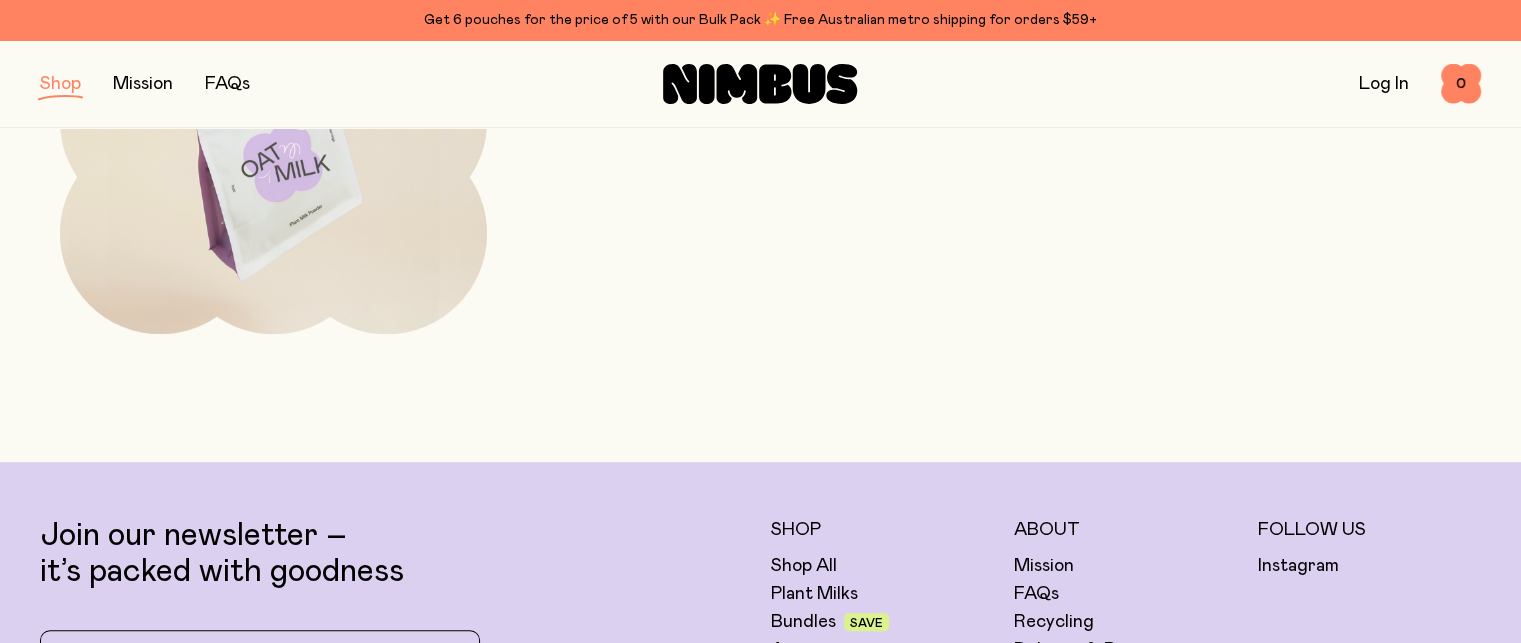 scroll, scrollTop: 1100, scrollLeft: 0, axis: vertical 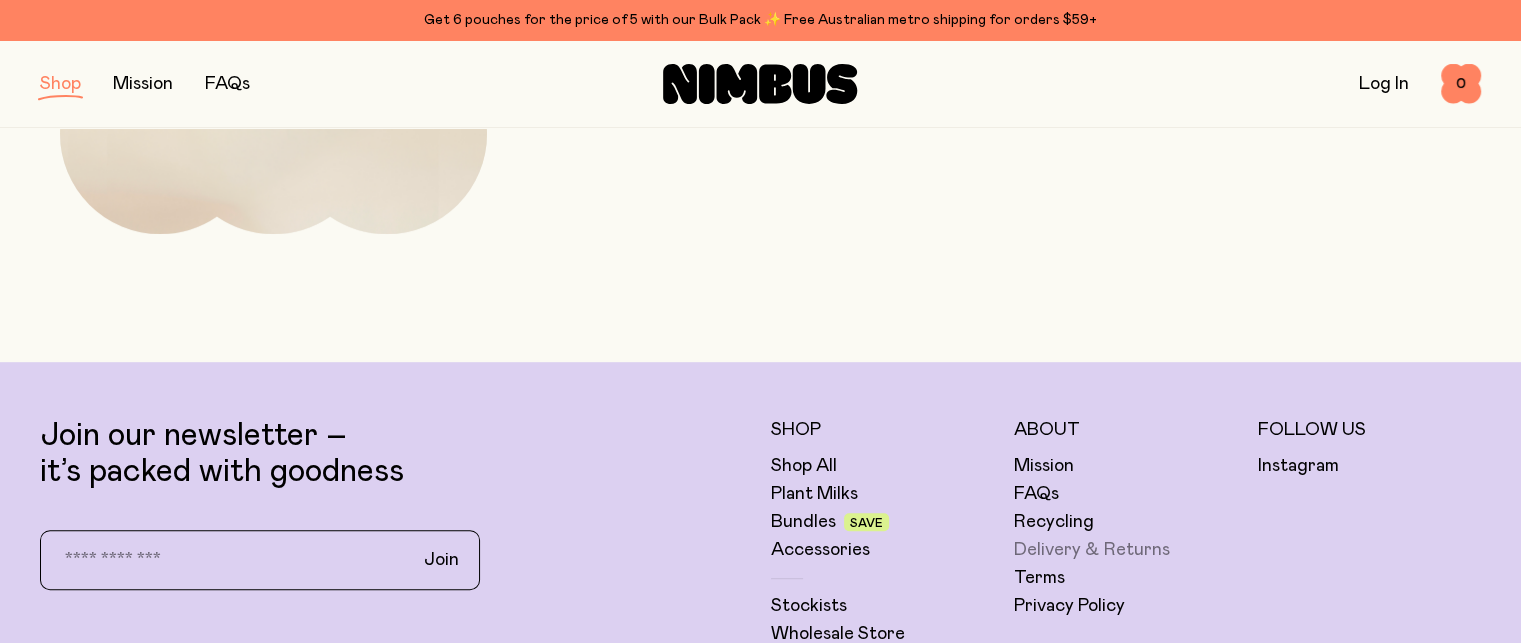 click on "Delivery & Returns" at bounding box center (1092, 550) 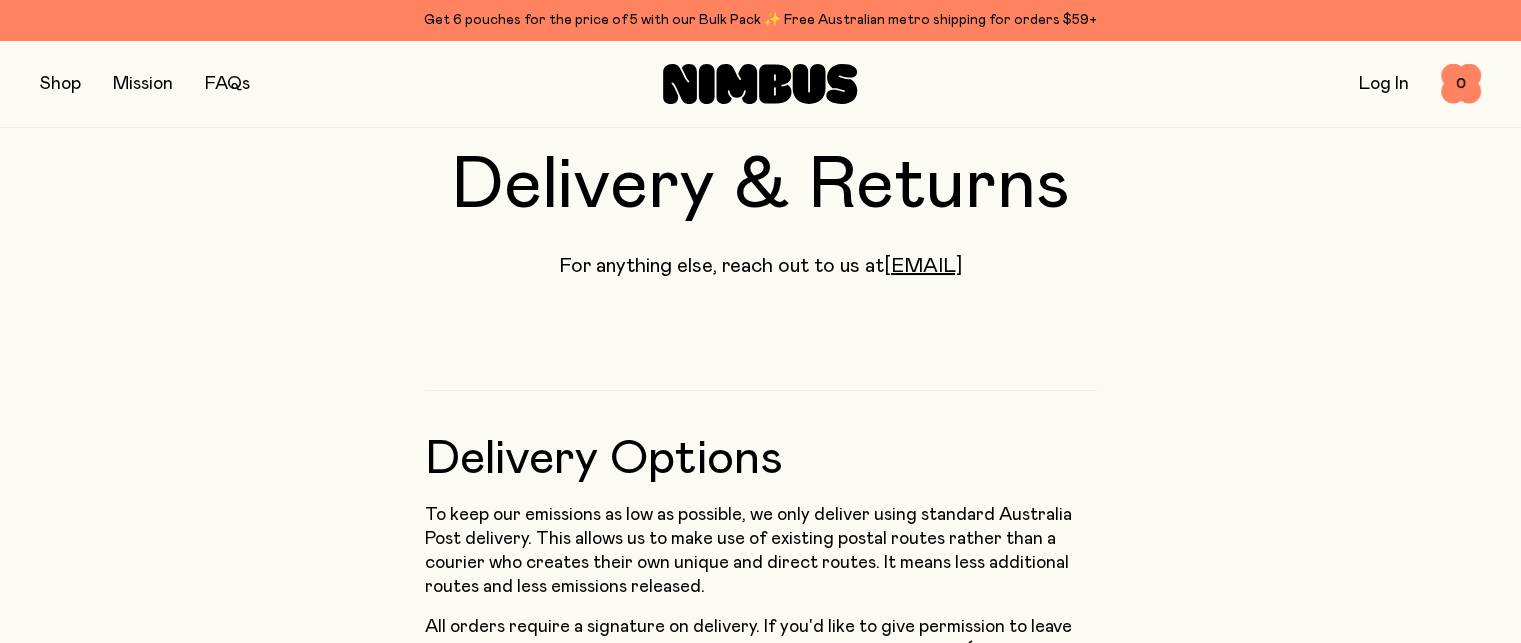 scroll, scrollTop: 0, scrollLeft: 0, axis: both 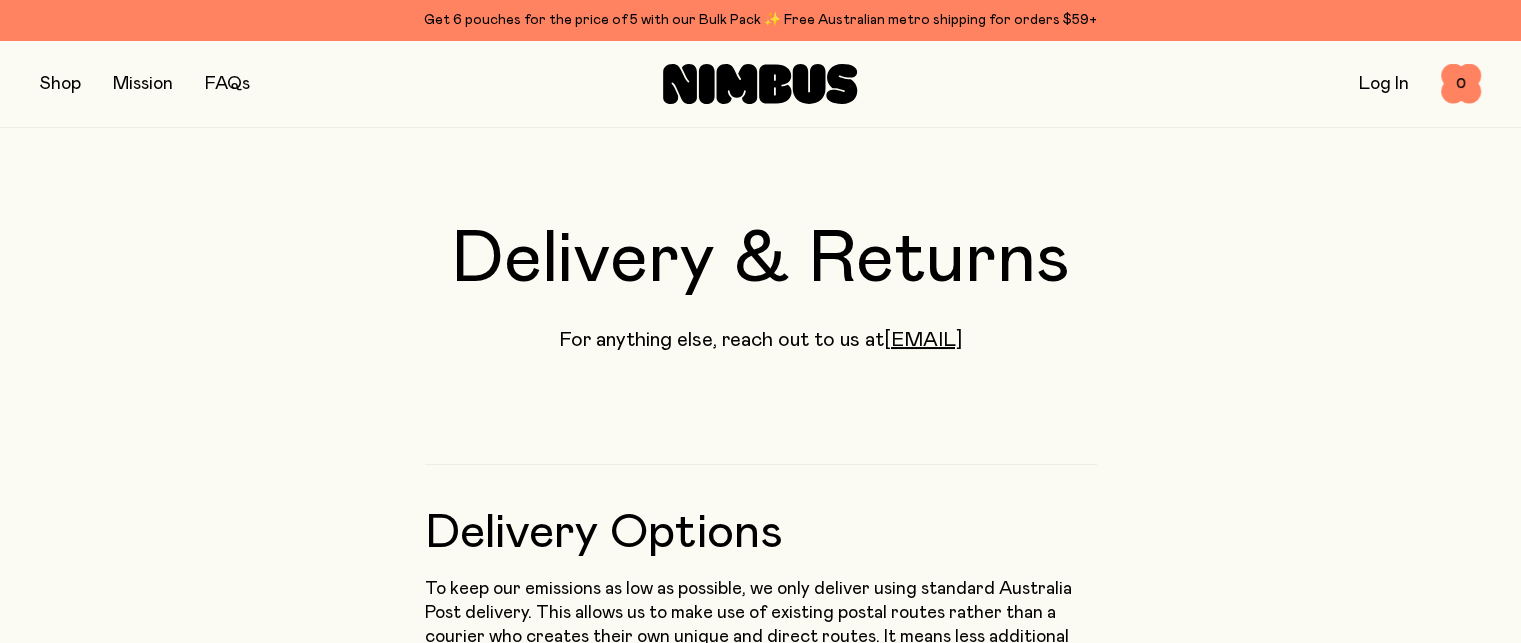 click at bounding box center [60, 84] 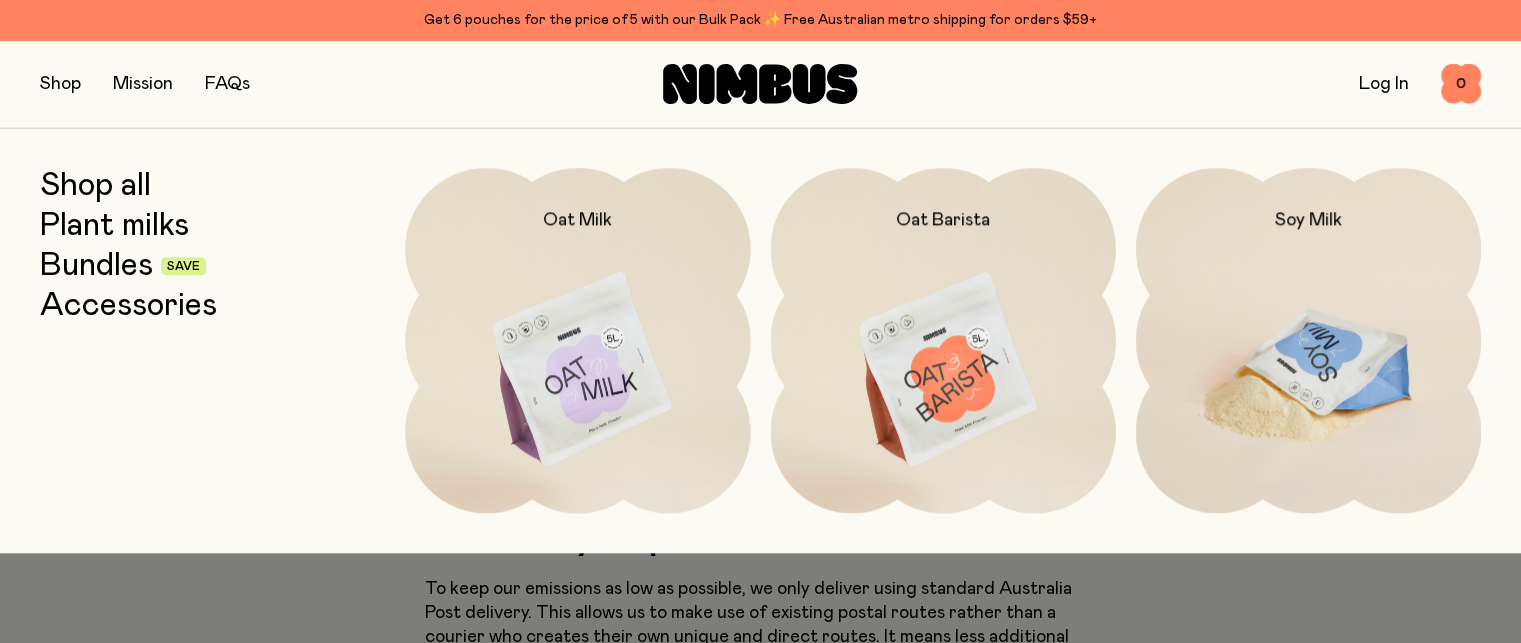 click at bounding box center (1308, 371) 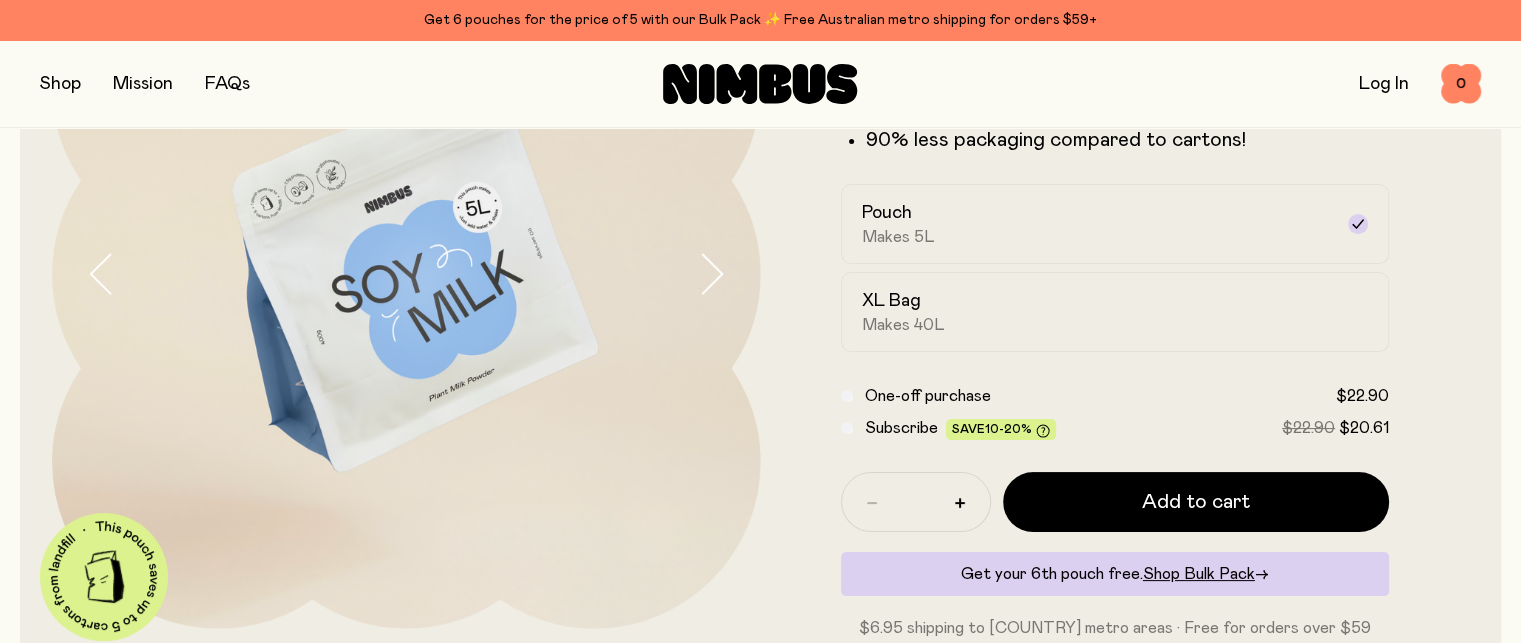 scroll, scrollTop: 300, scrollLeft: 0, axis: vertical 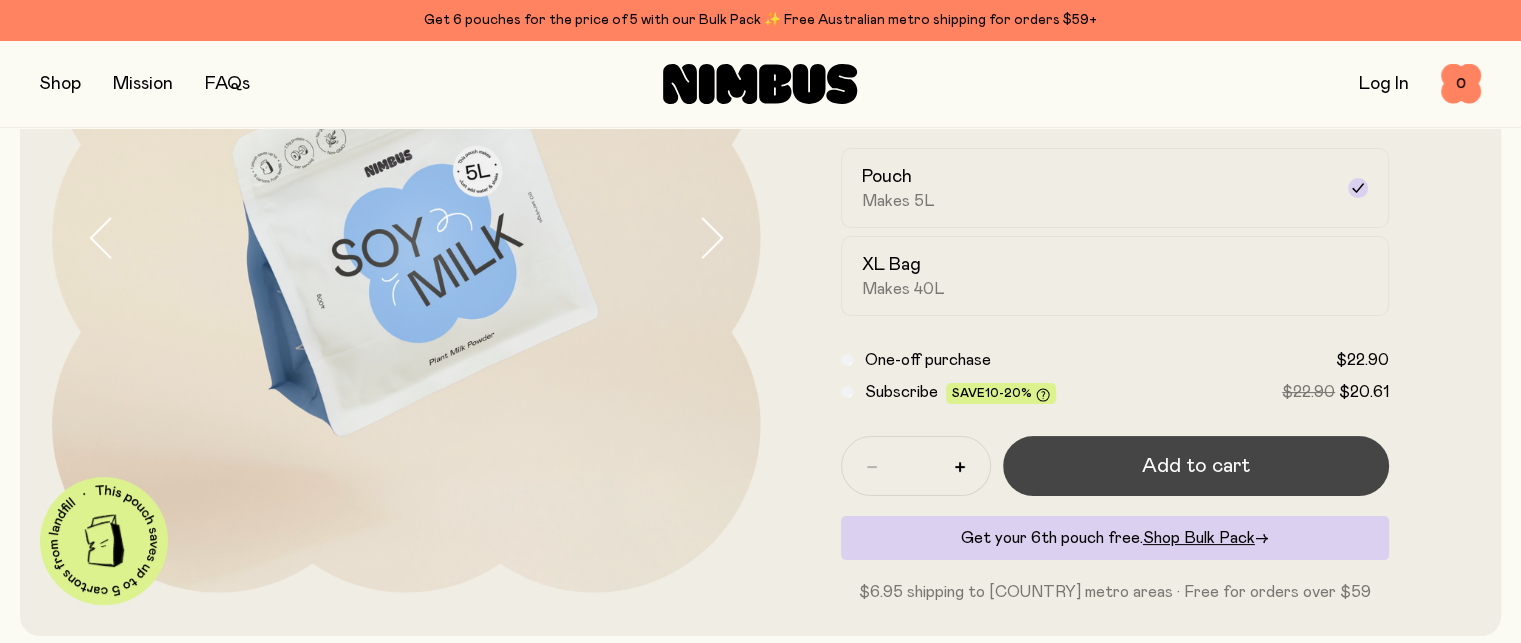 click on "Add to cart" at bounding box center [1196, 466] 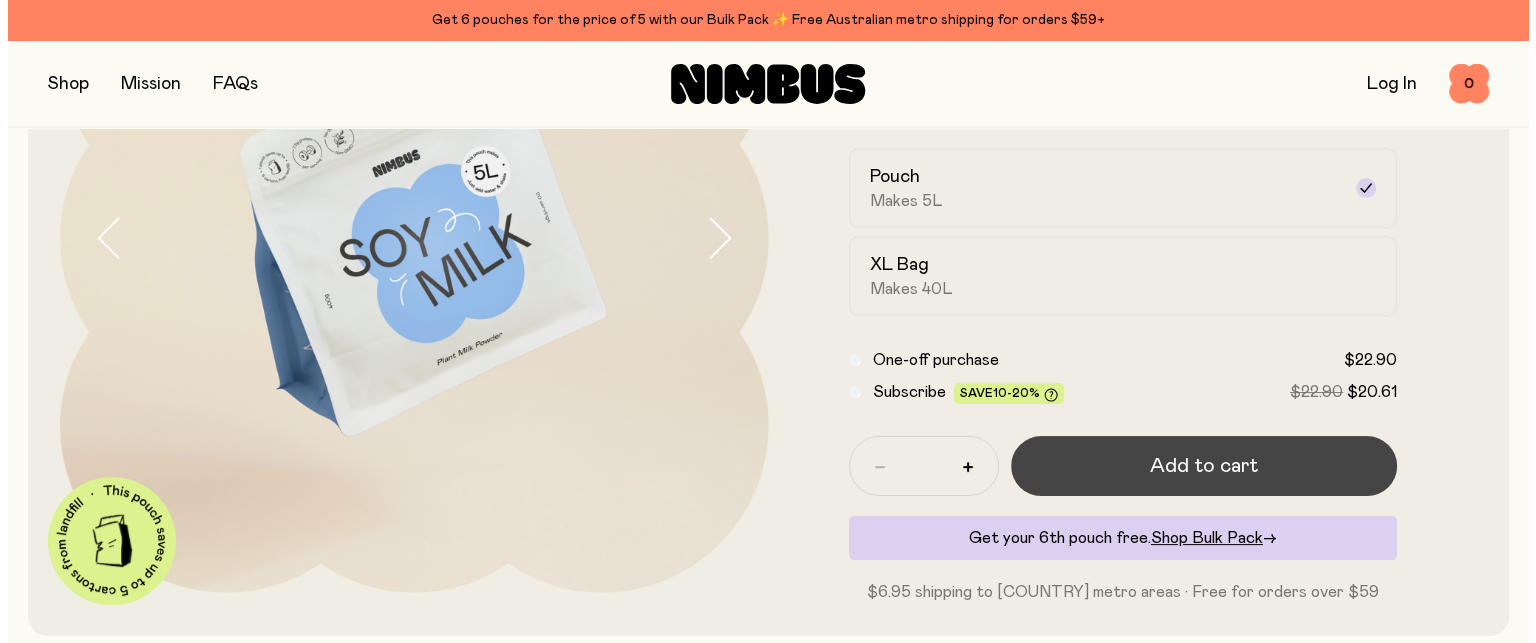scroll, scrollTop: 0, scrollLeft: 0, axis: both 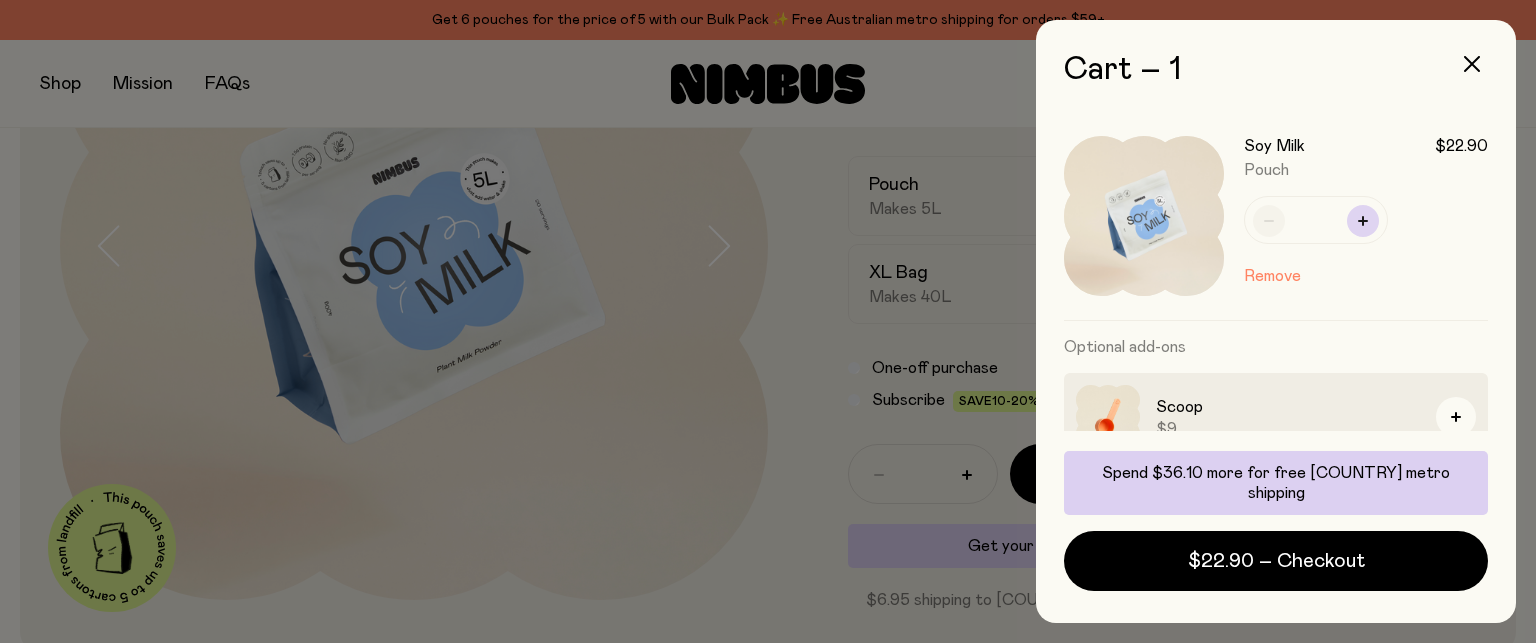 click 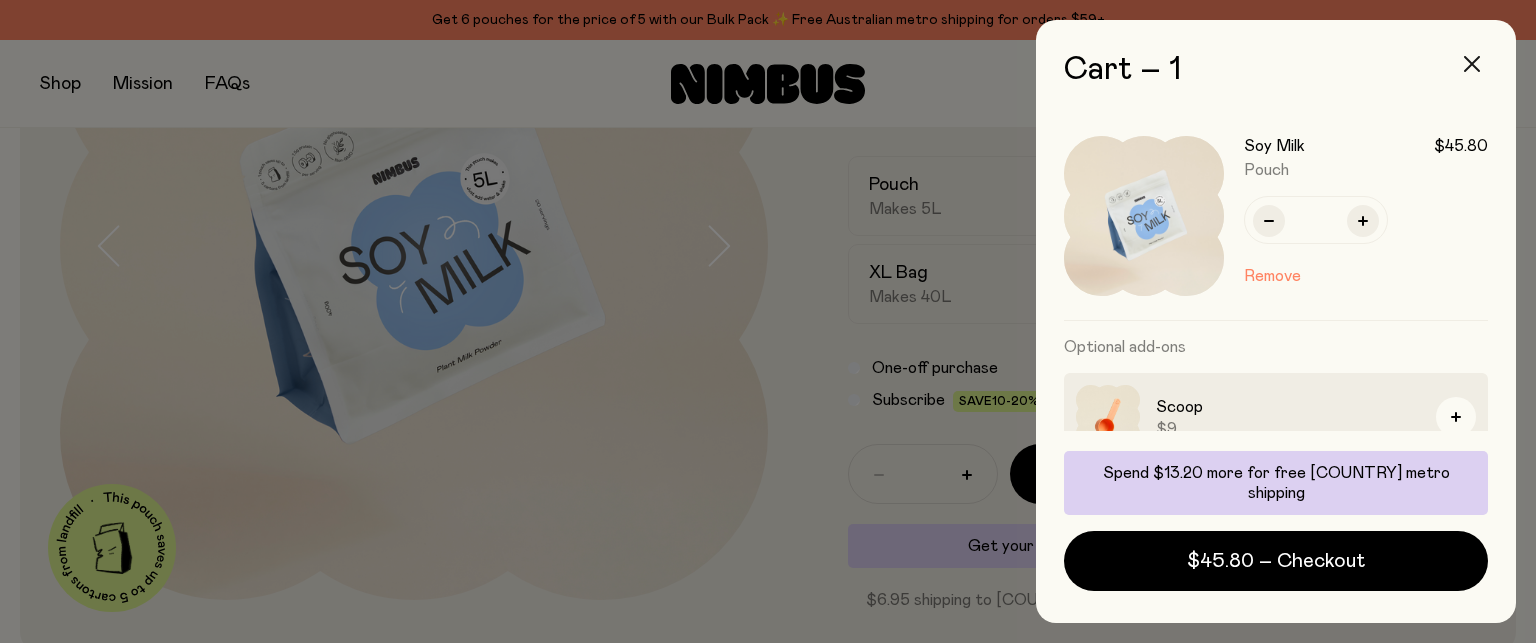 click 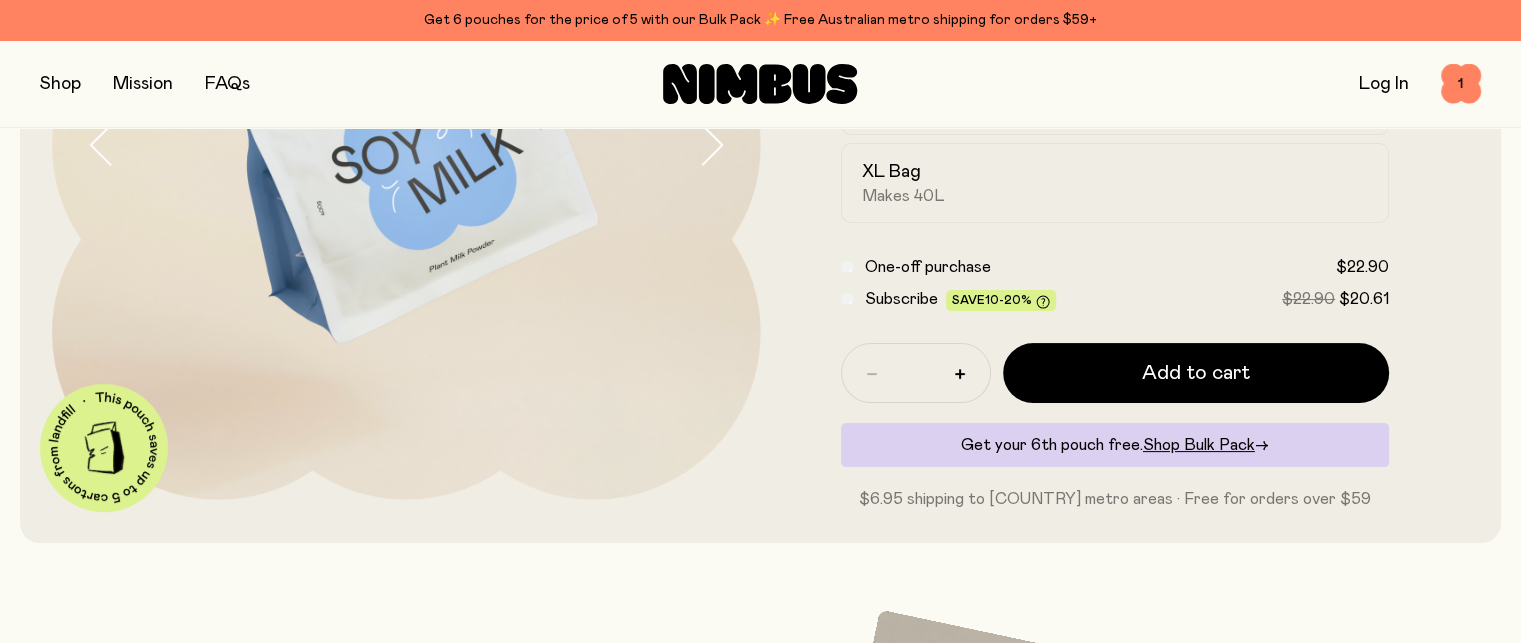 scroll, scrollTop: 400, scrollLeft: 0, axis: vertical 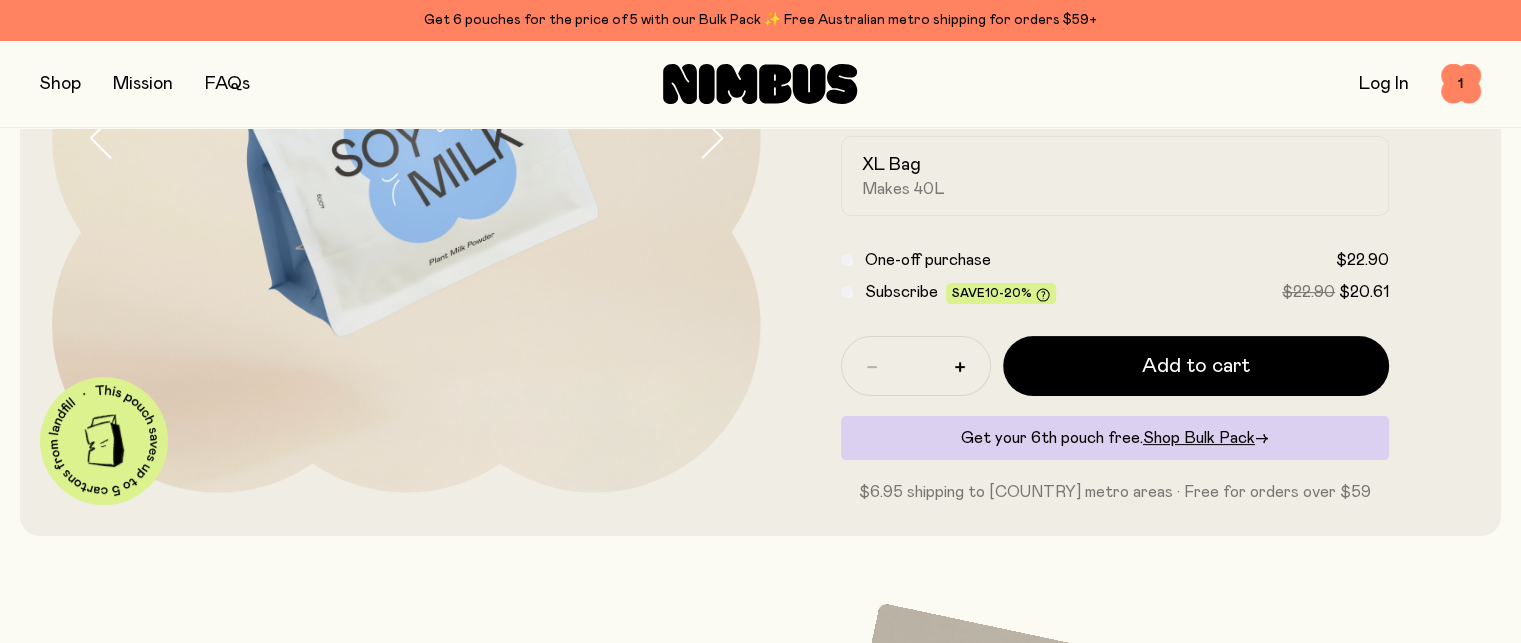 click at bounding box center [60, 84] 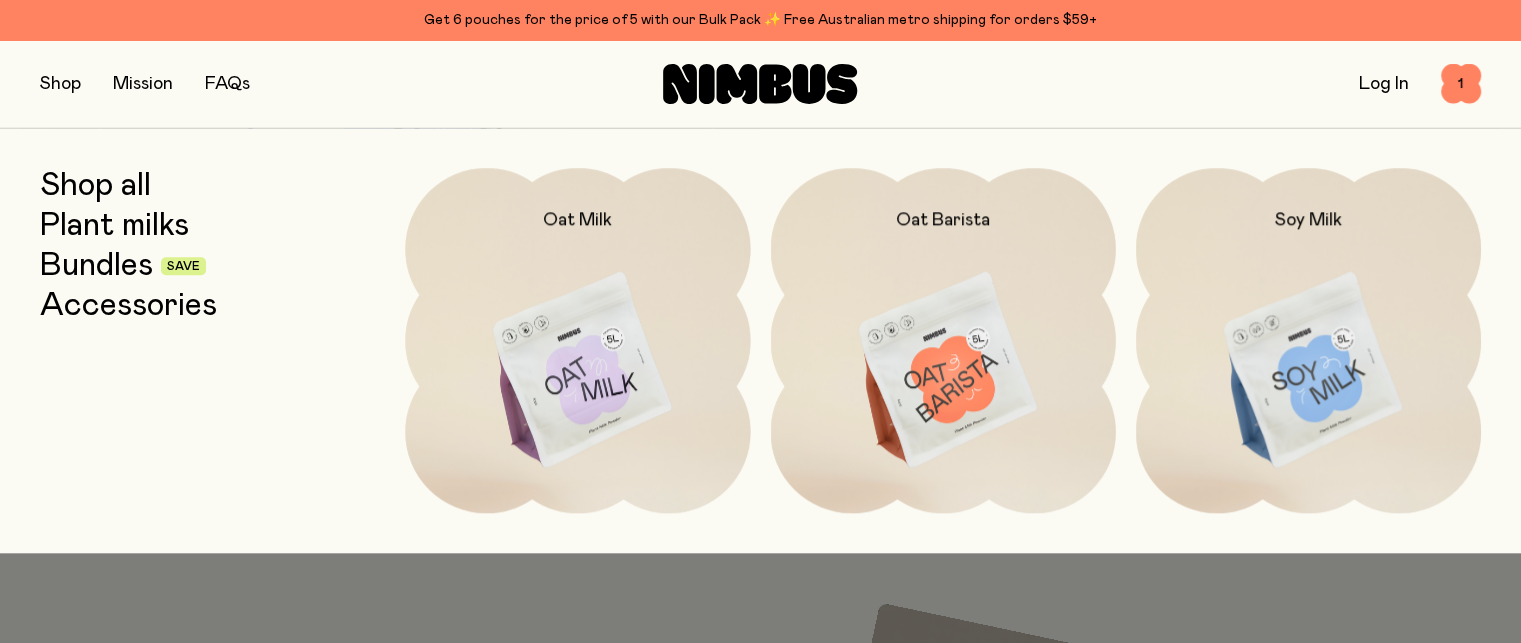 click on "Accessories" at bounding box center (128, 306) 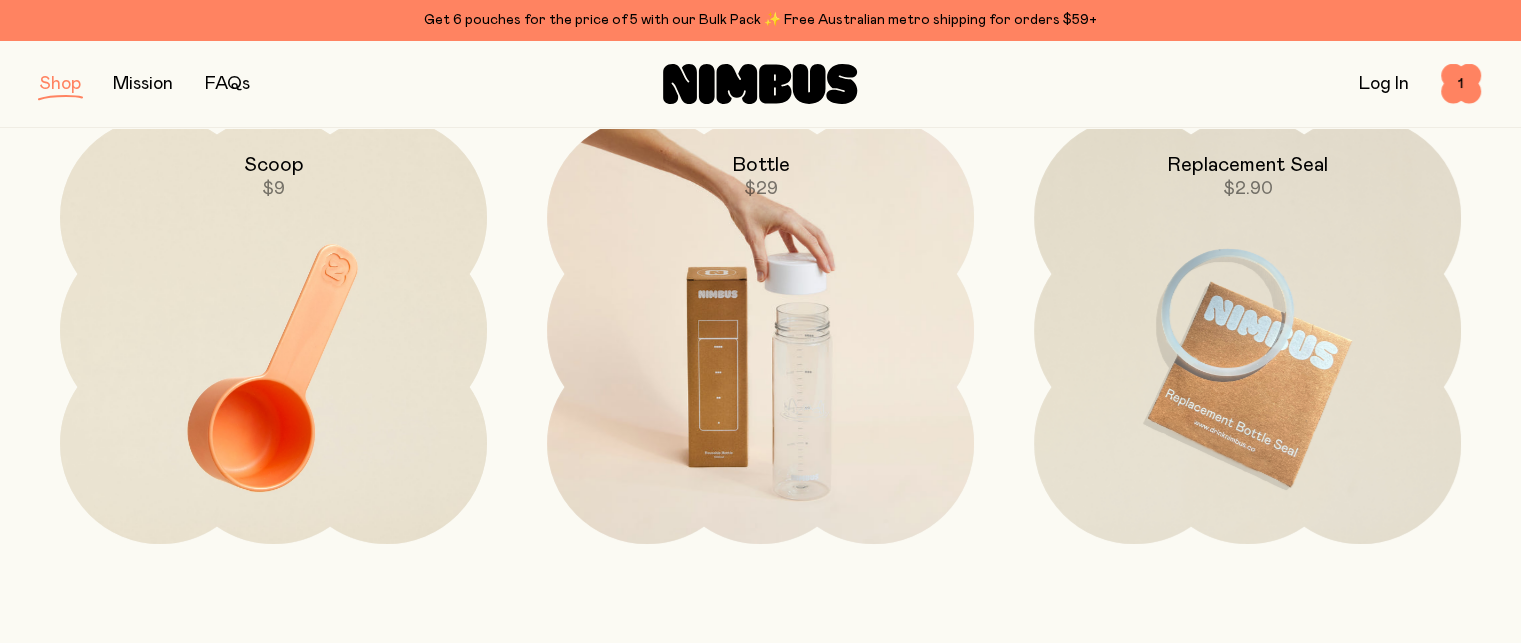 scroll, scrollTop: 300, scrollLeft: 0, axis: vertical 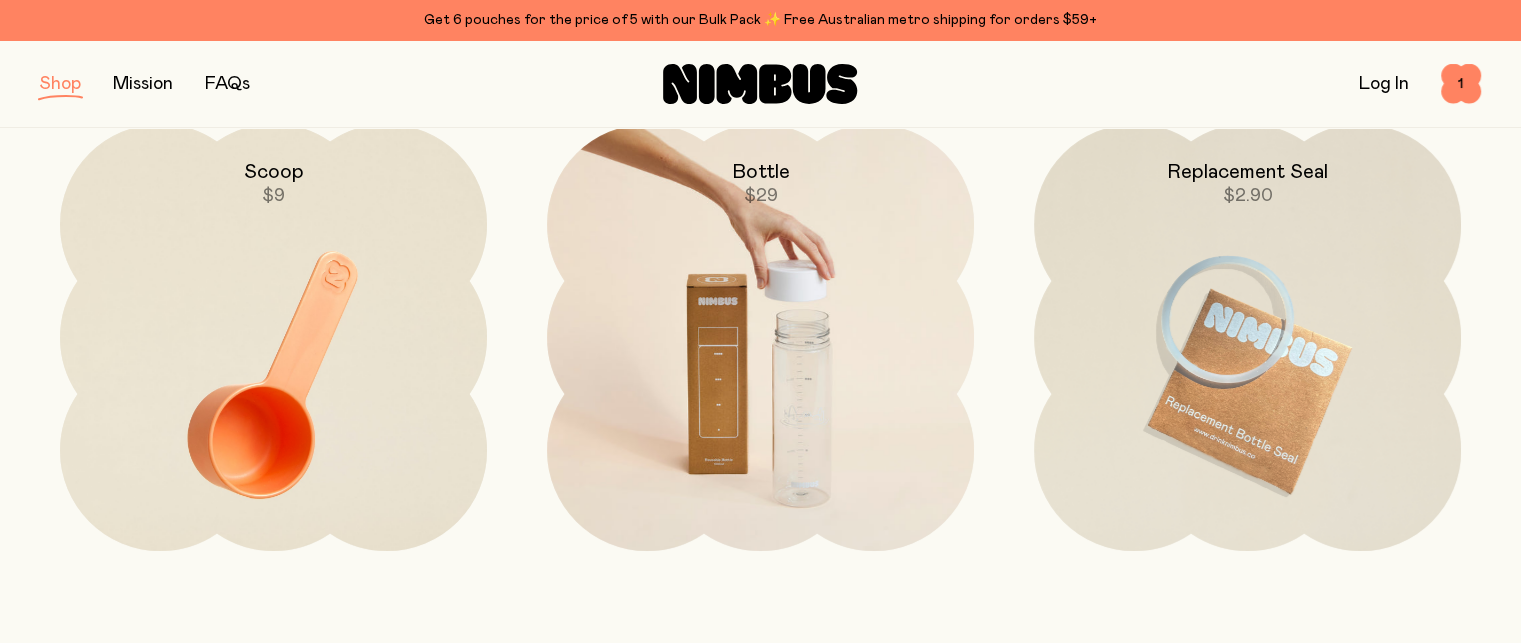 click at bounding box center [760, 375] 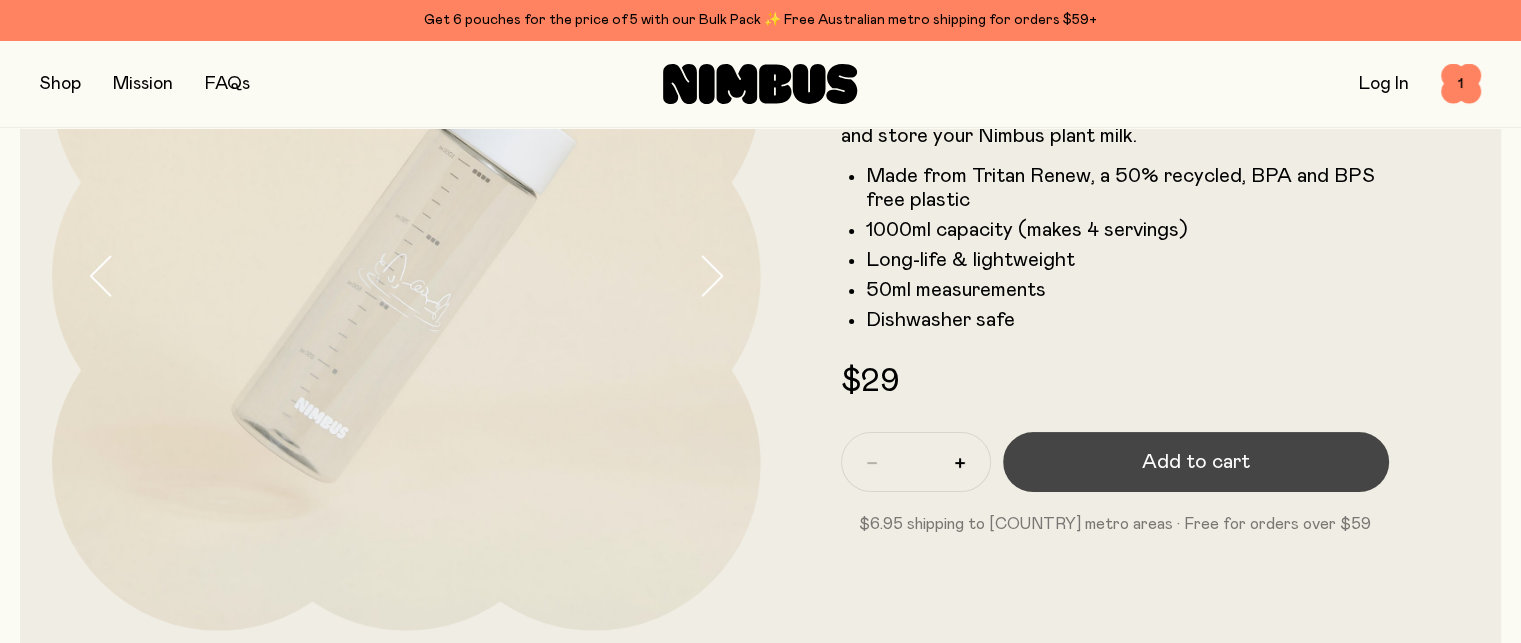 scroll, scrollTop: 300, scrollLeft: 0, axis: vertical 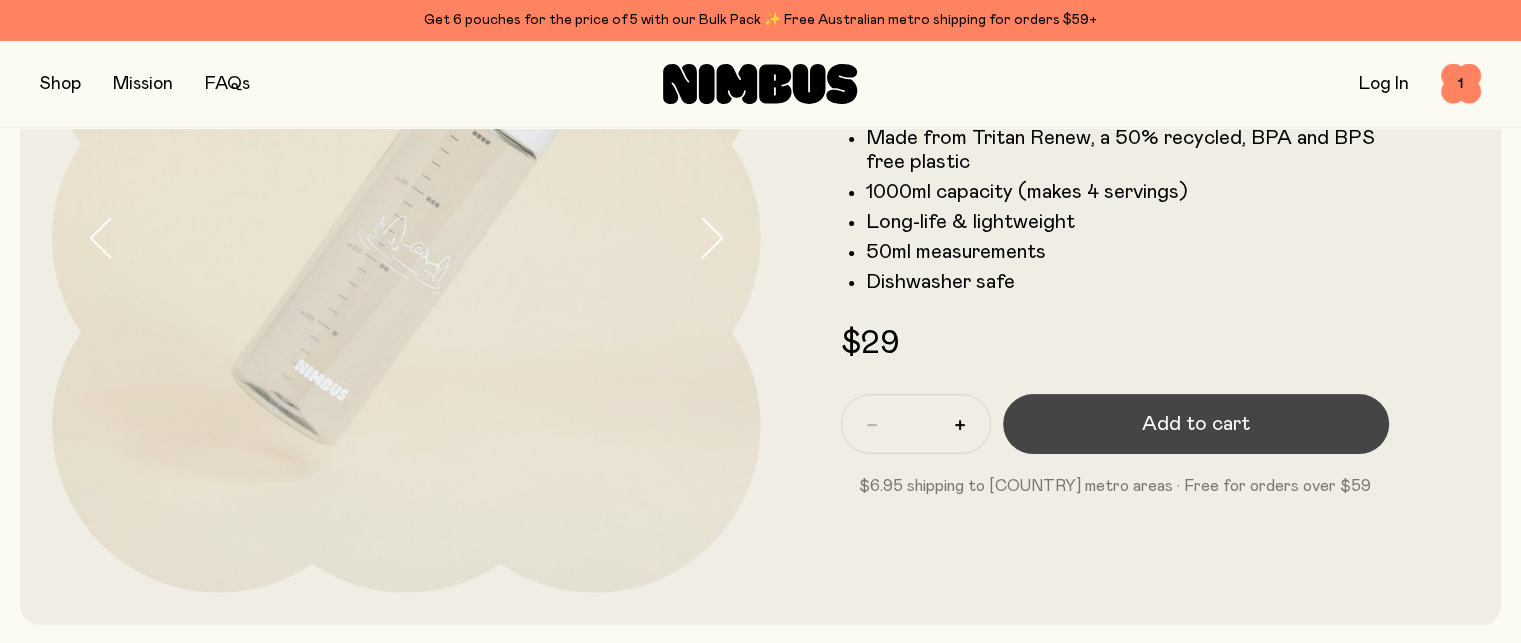 click on "Add to cart" at bounding box center [1196, 424] 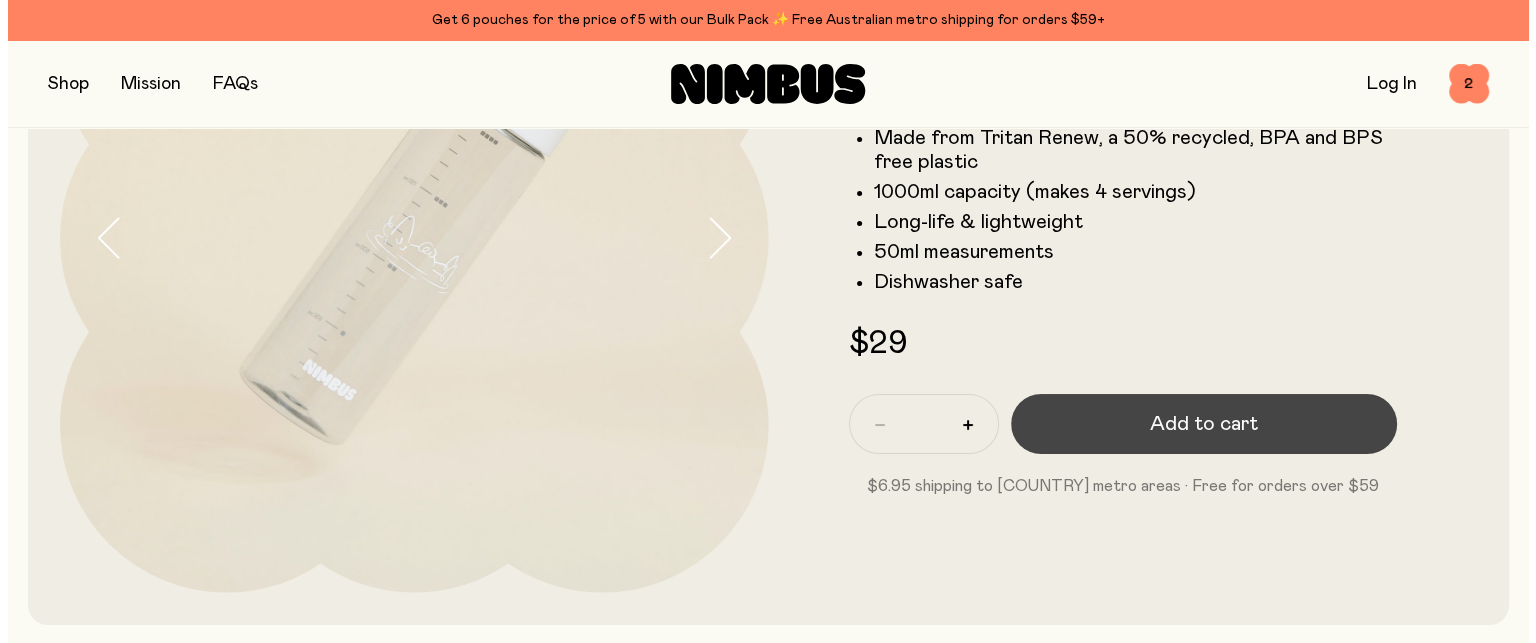 scroll, scrollTop: 0, scrollLeft: 0, axis: both 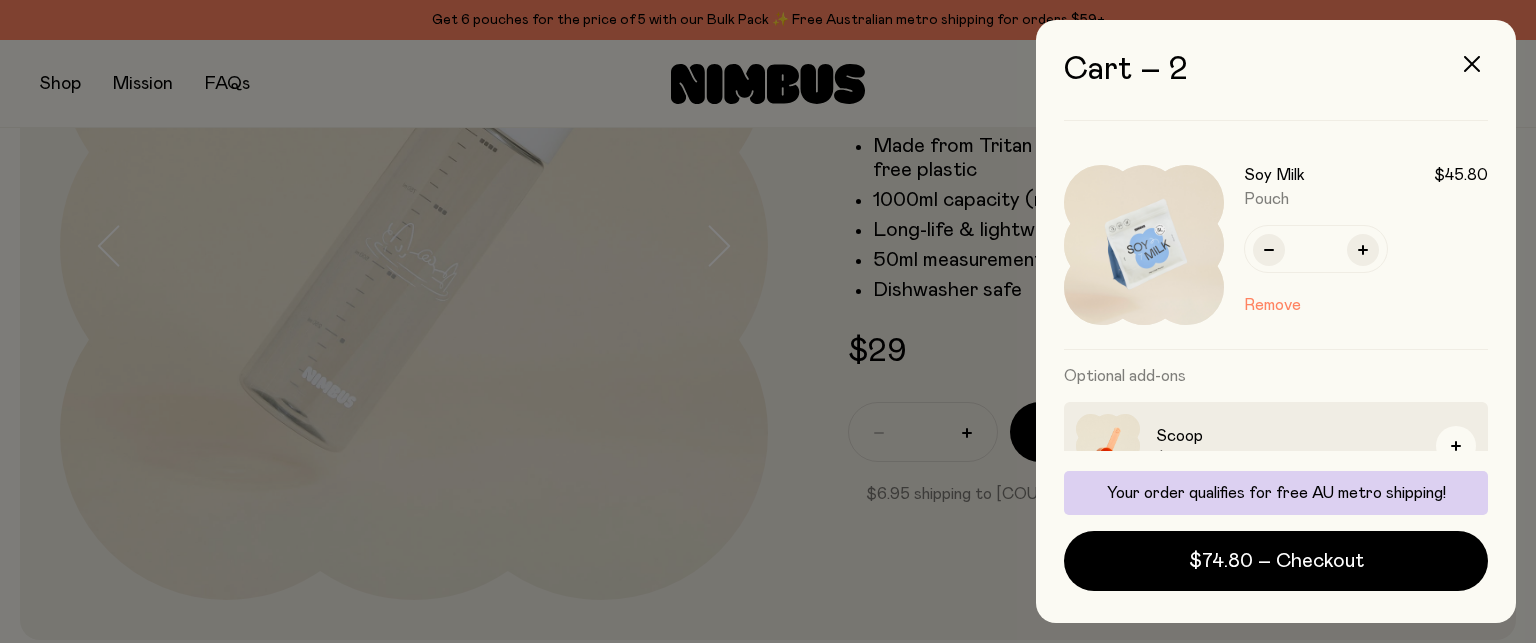 click at bounding box center (768, 321) 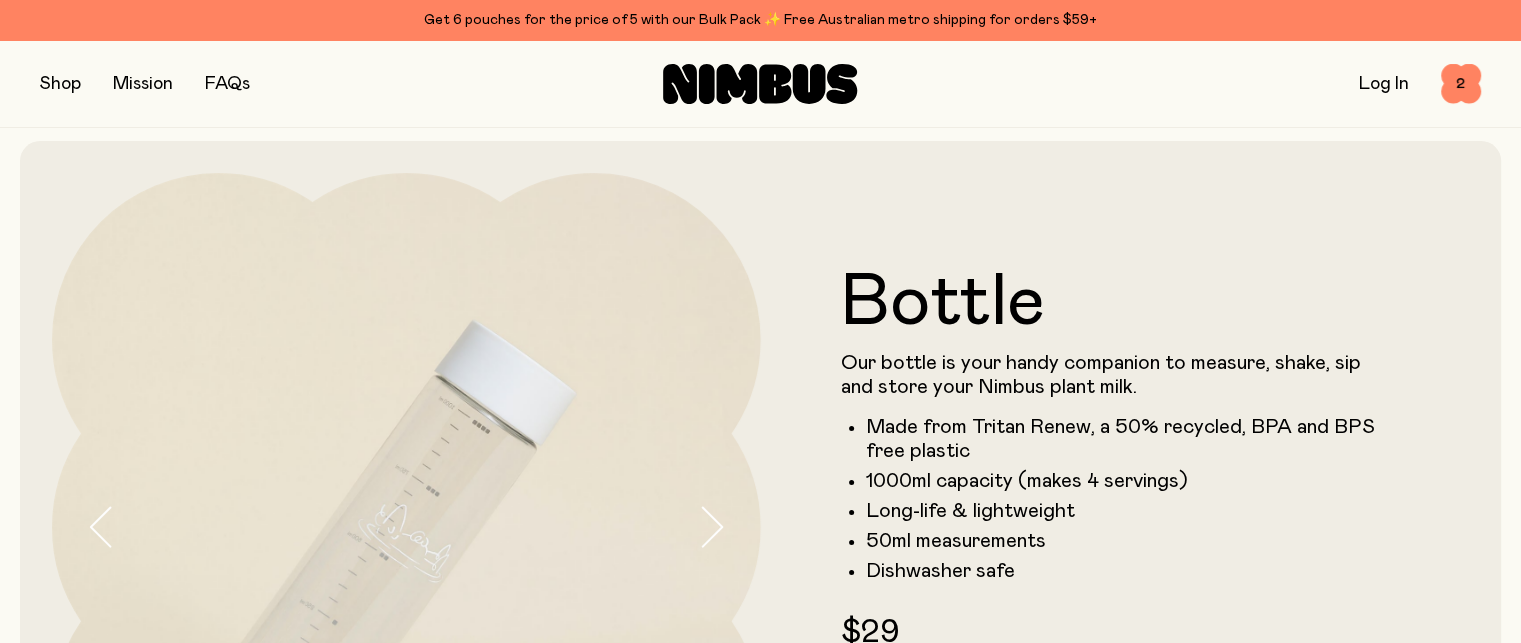 scroll, scrollTop: 0, scrollLeft: 0, axis: both 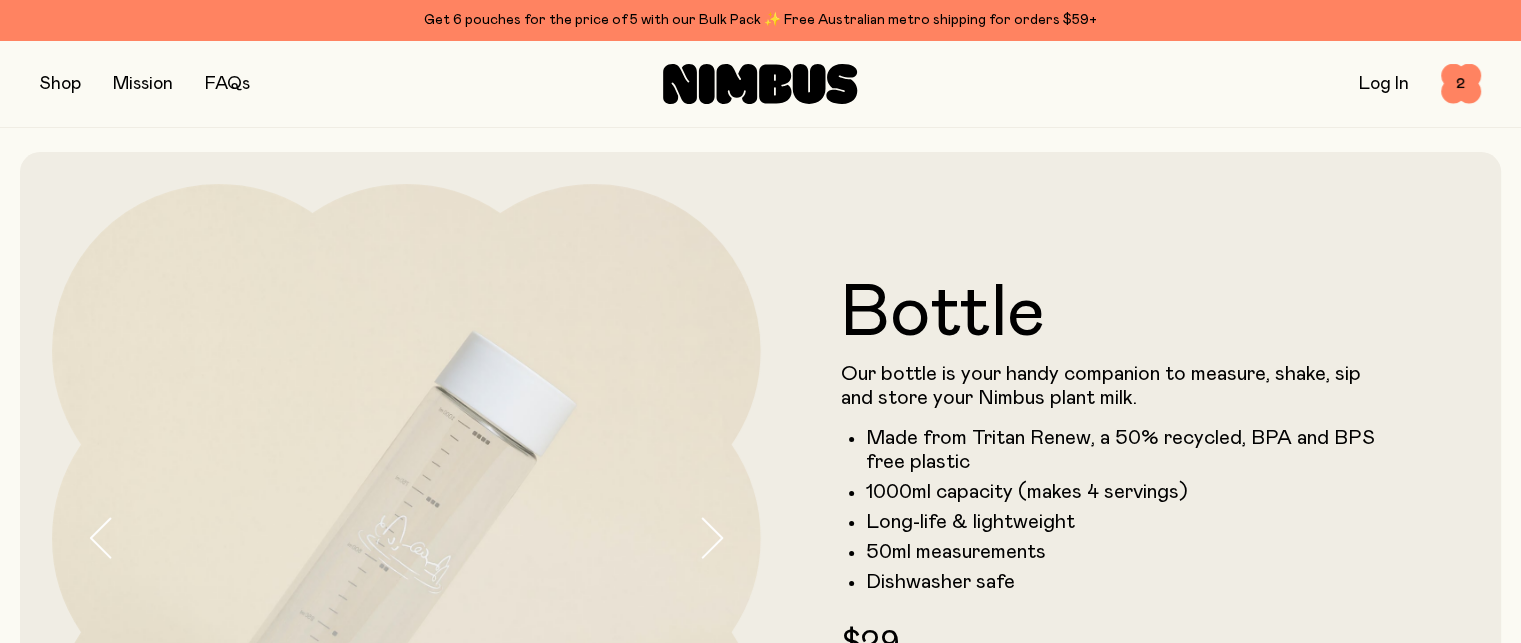 click at bounding box center [60, 84] 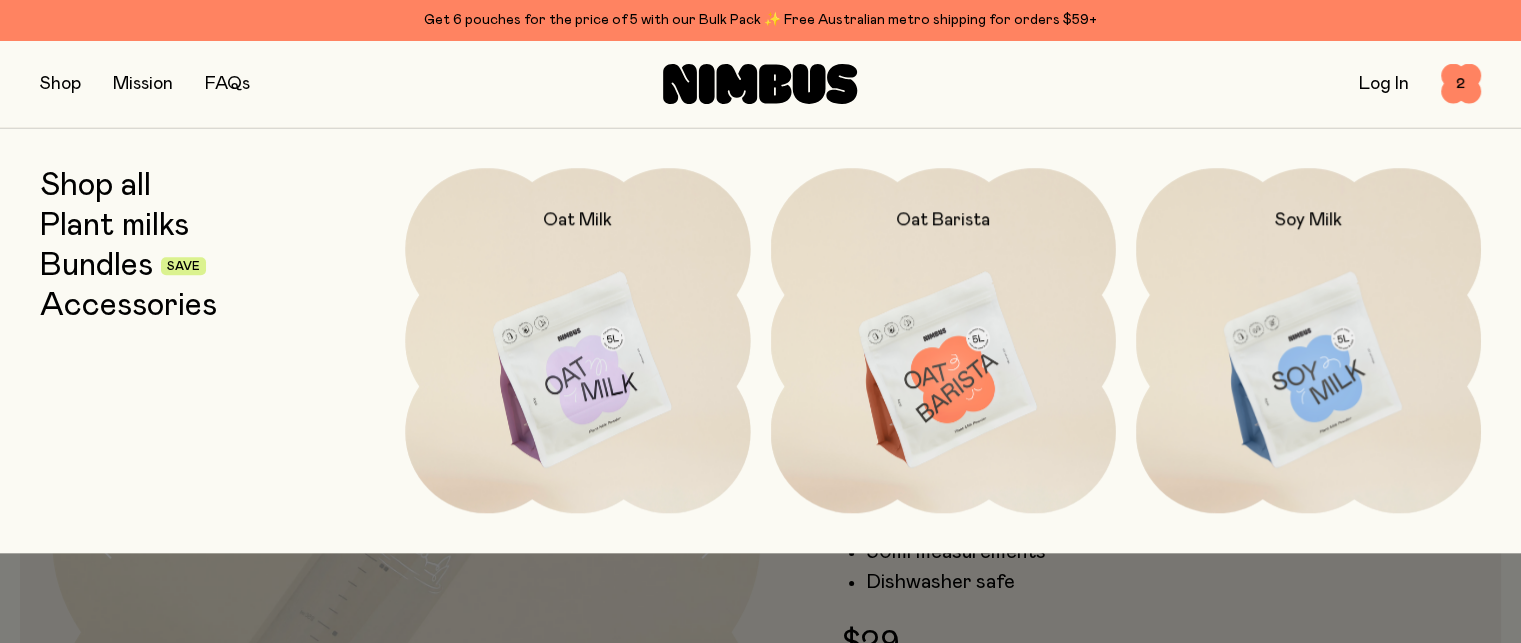 click on "Shop all" at bounding box center [95, 186] 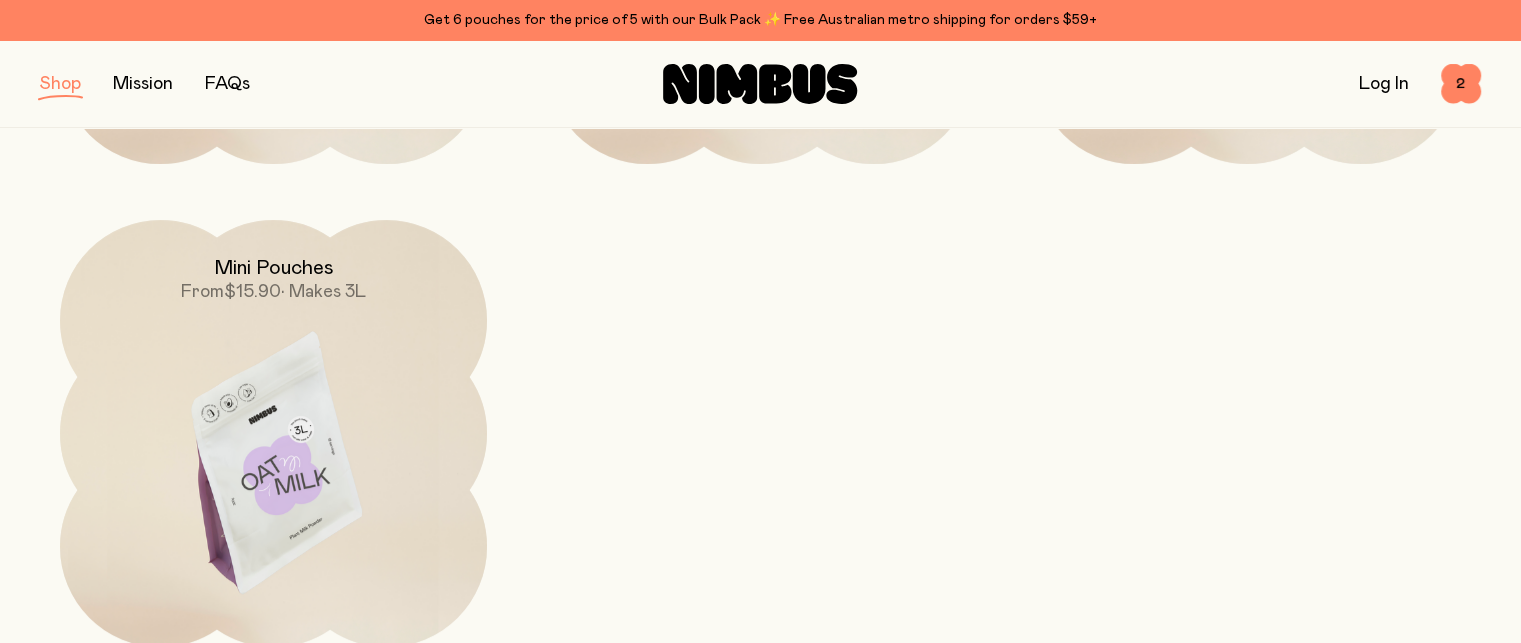 scroll, scrollTop: 700, scrollLeft: 0, axis: vertical 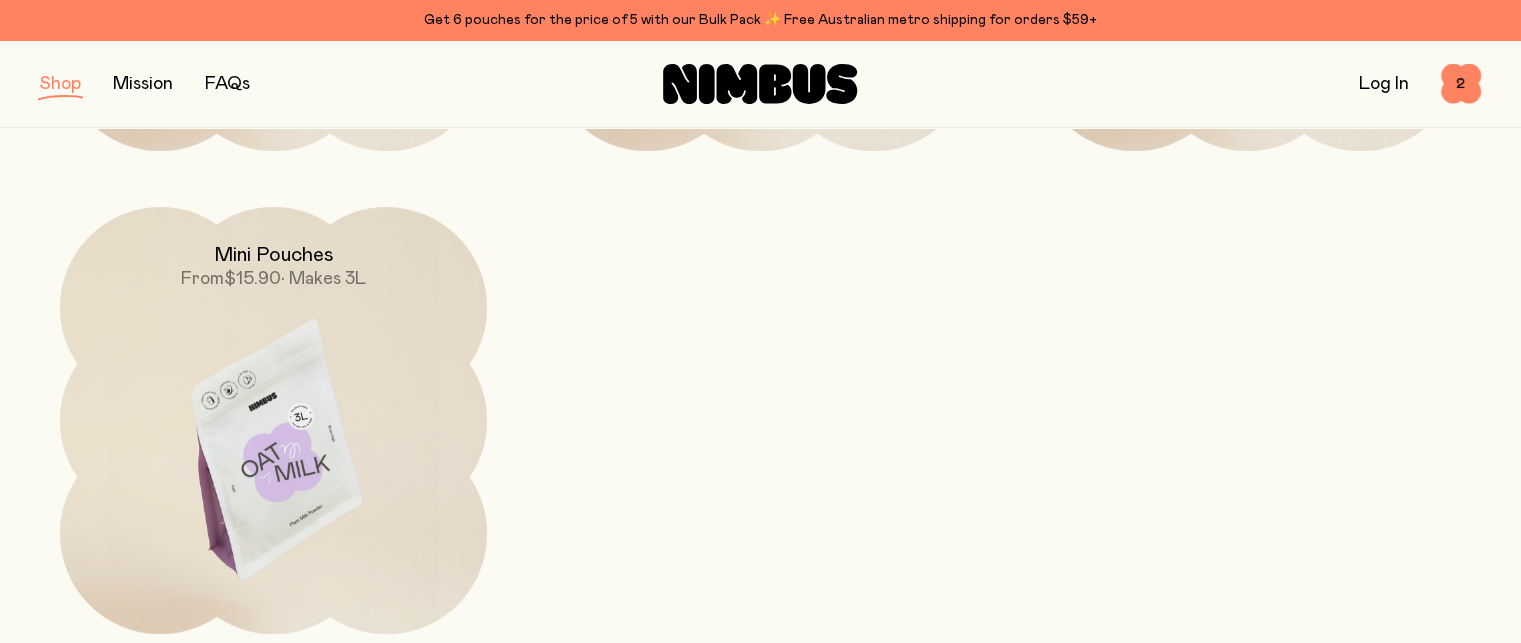 click at bounding box center [273, 458] 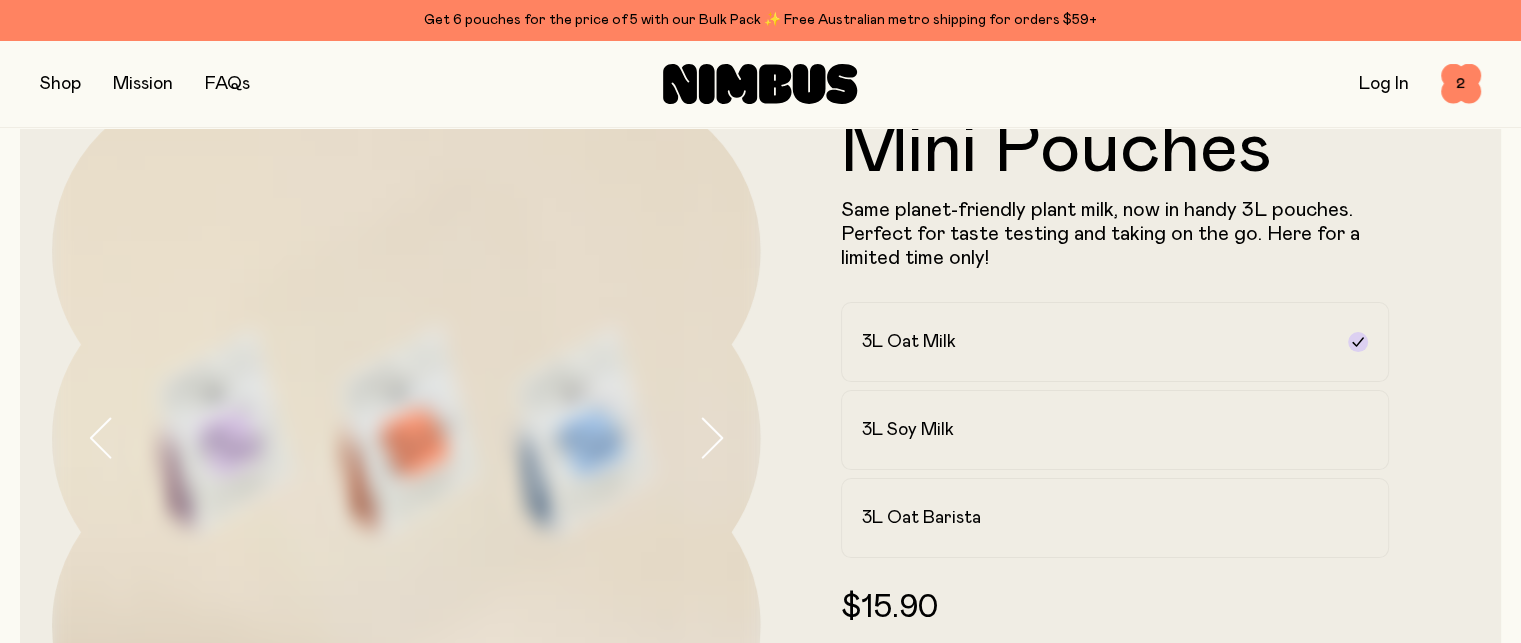 scroll, scrollTop: 200, scrollLeft: 0, axis: vertical 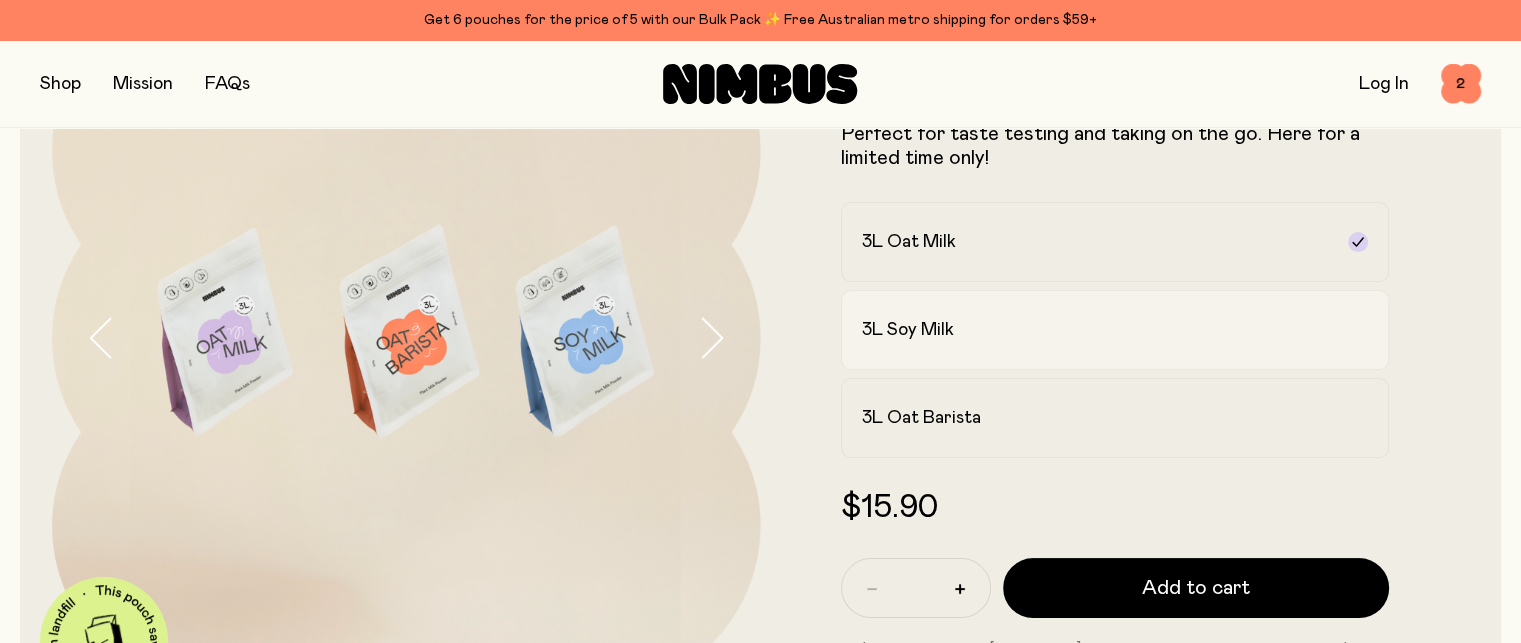 click on "3L Soy Milk" at bounding box center (908, 330) 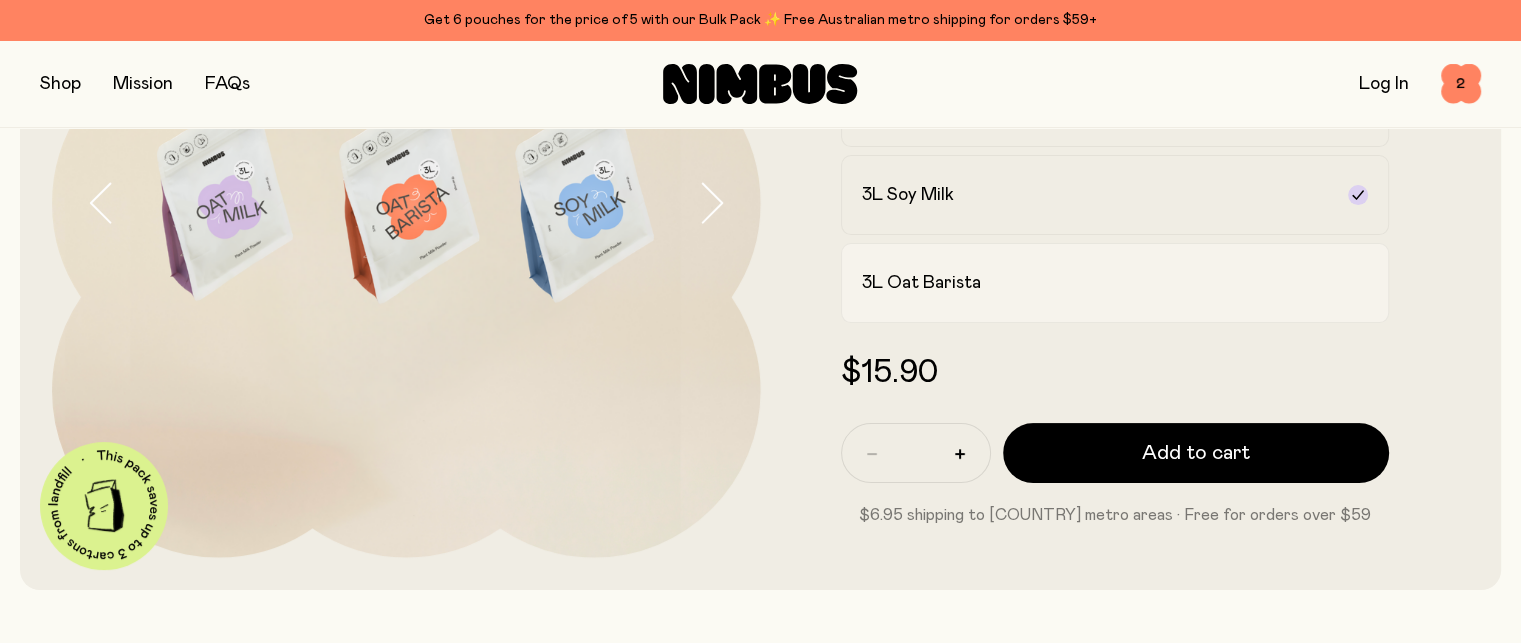 scroll, scrollTop: 300, scrollLeft: 0, axis: vertical 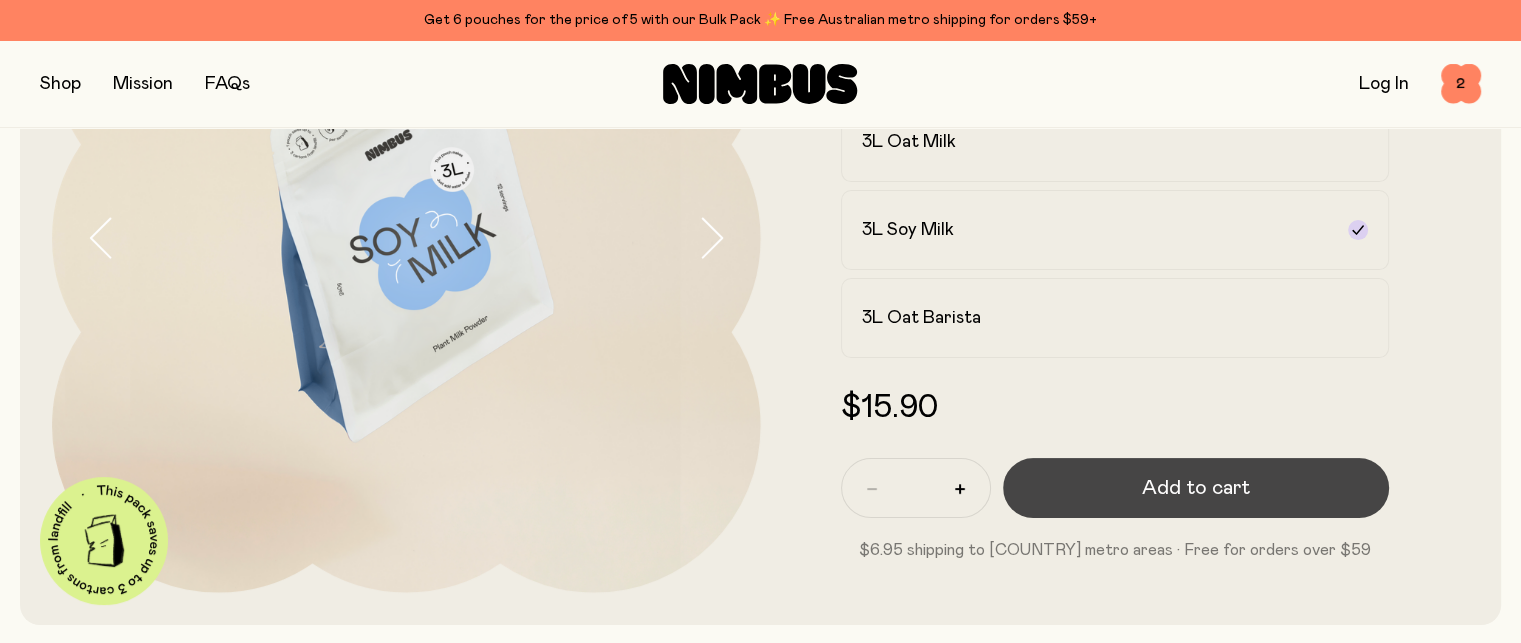 click on "Add to cart" at bounding box center [1196, 488] 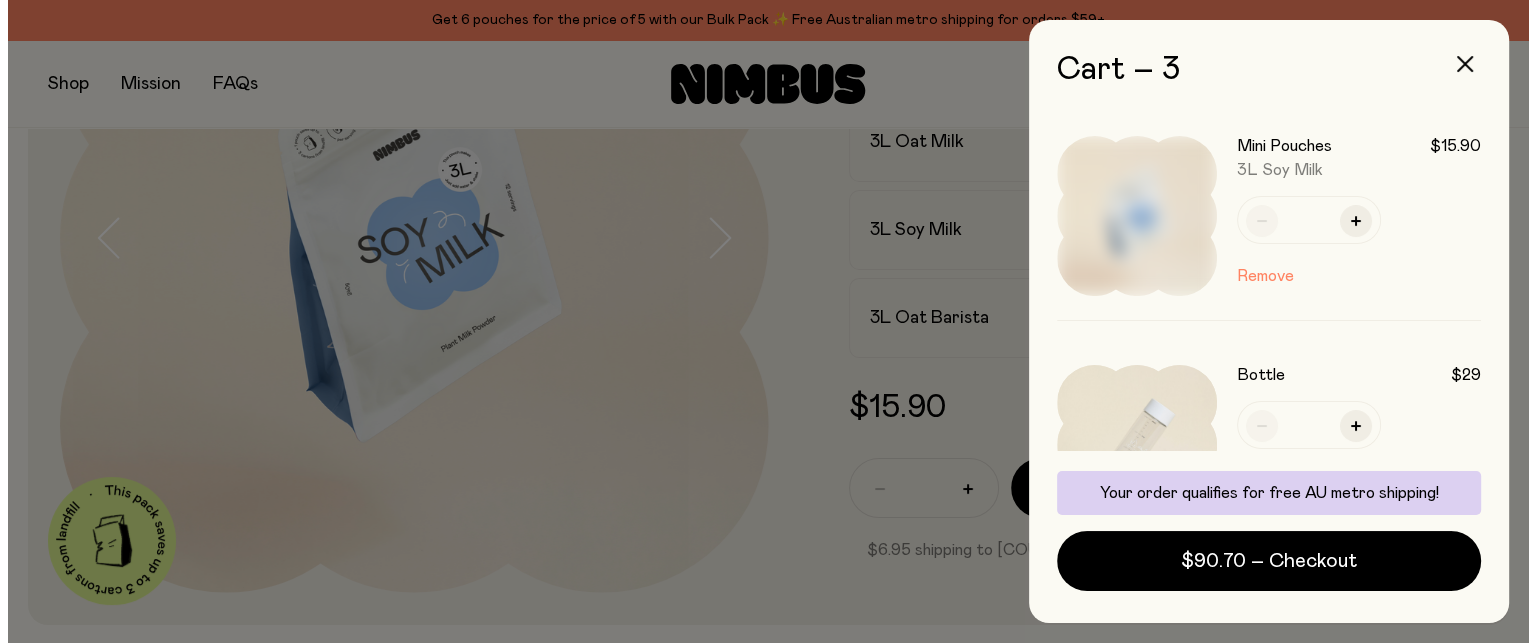 scroll, scrollTop: 0, scrollLeft: 0, axis: both 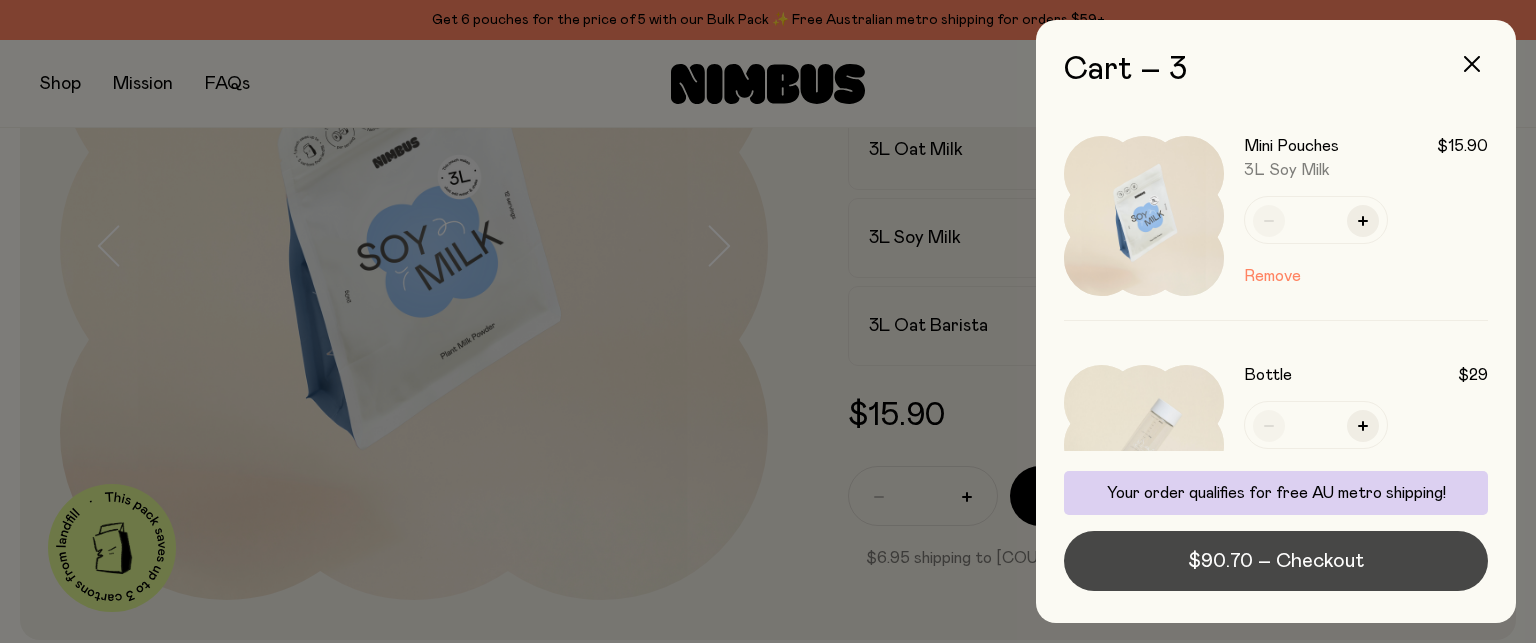 click on "$90.70 – Checkout" at bounding box center (1276, 561) 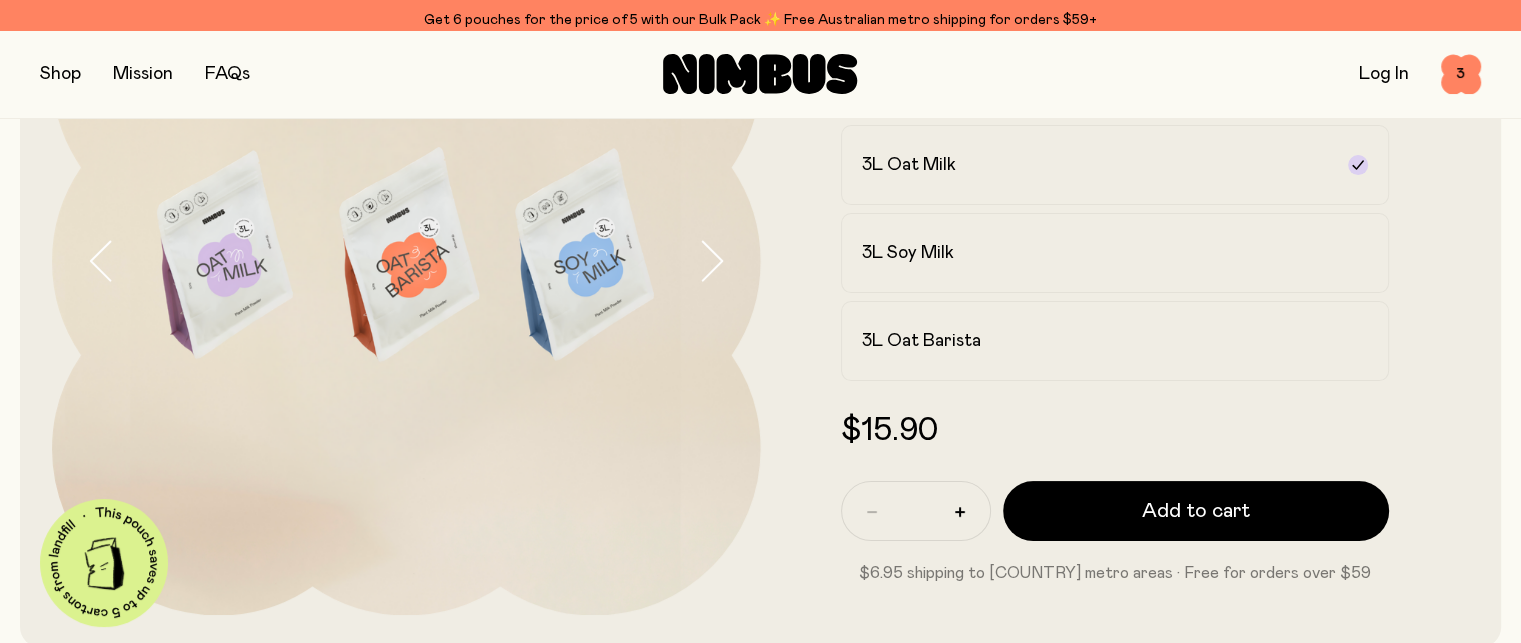 scroll, scrollTop: 400, scrollLeft: 0, axis: vertical 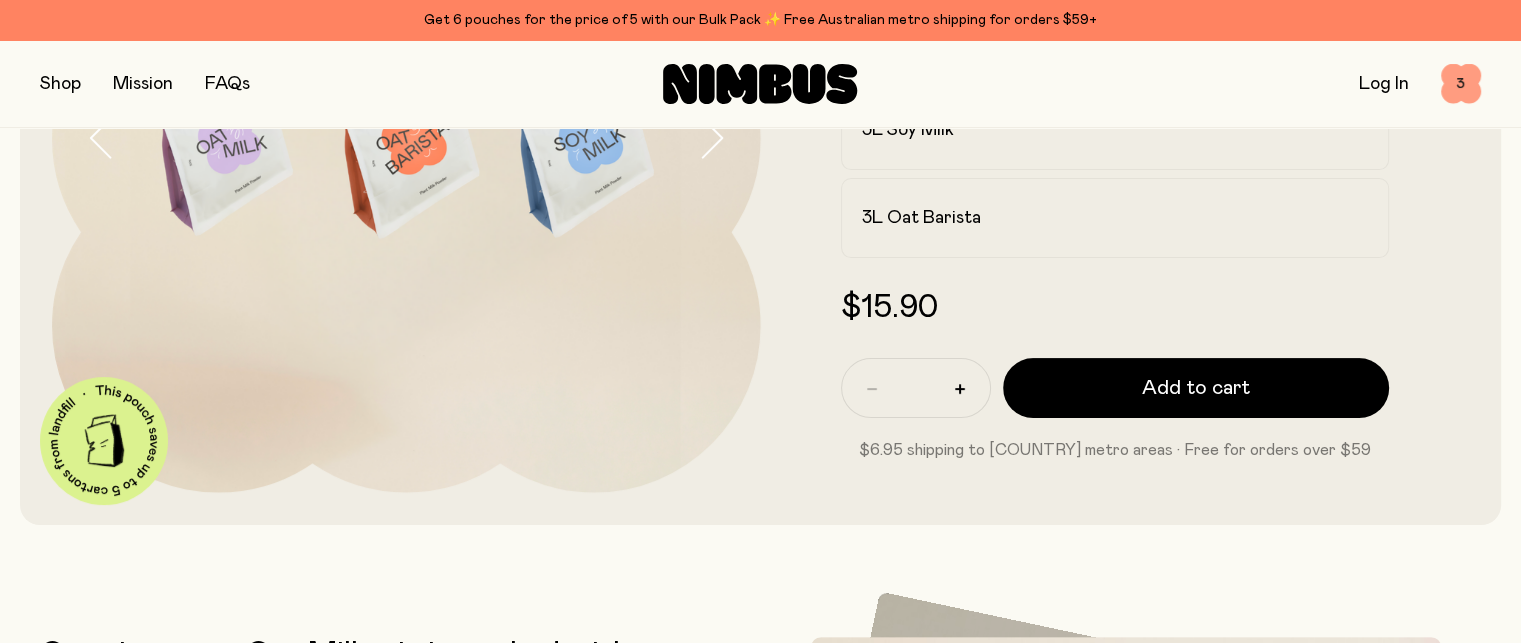 click on "3" at bounding box center [1461, 84] 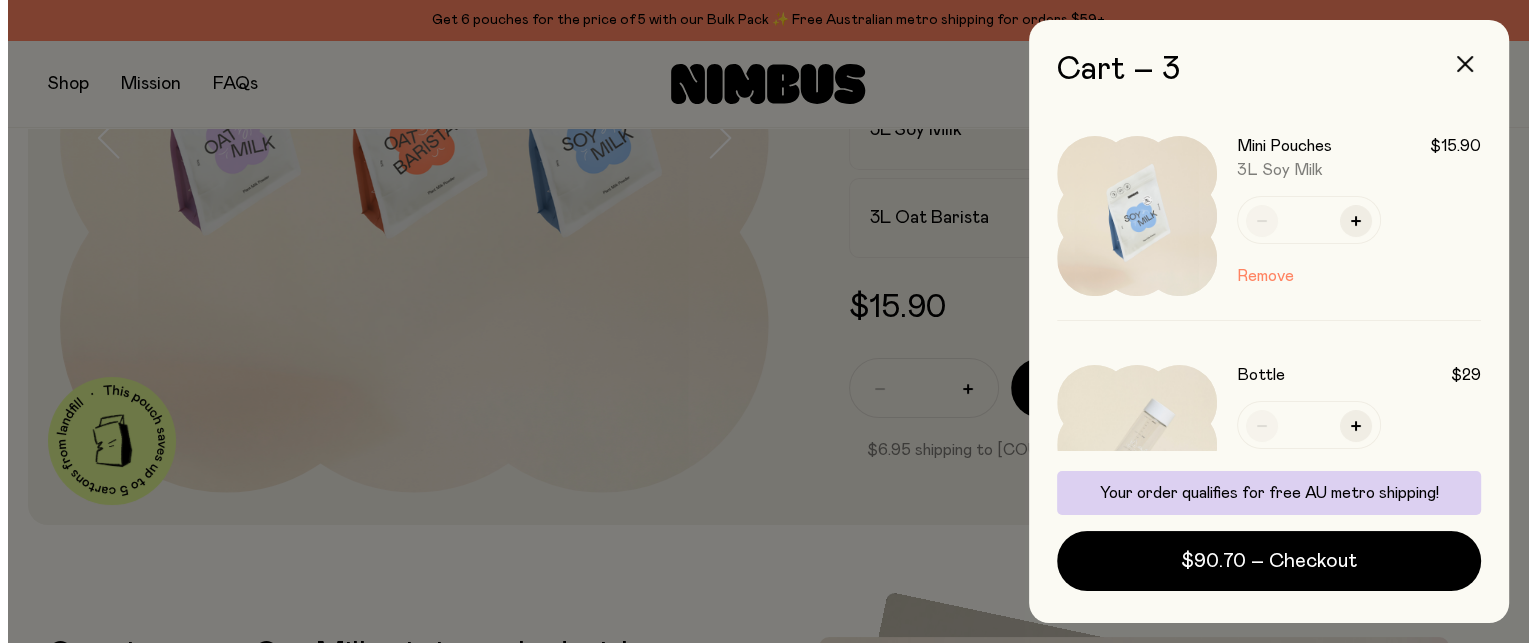 scroll, scrollTop: 0, scrollLeft: 0, axis: both 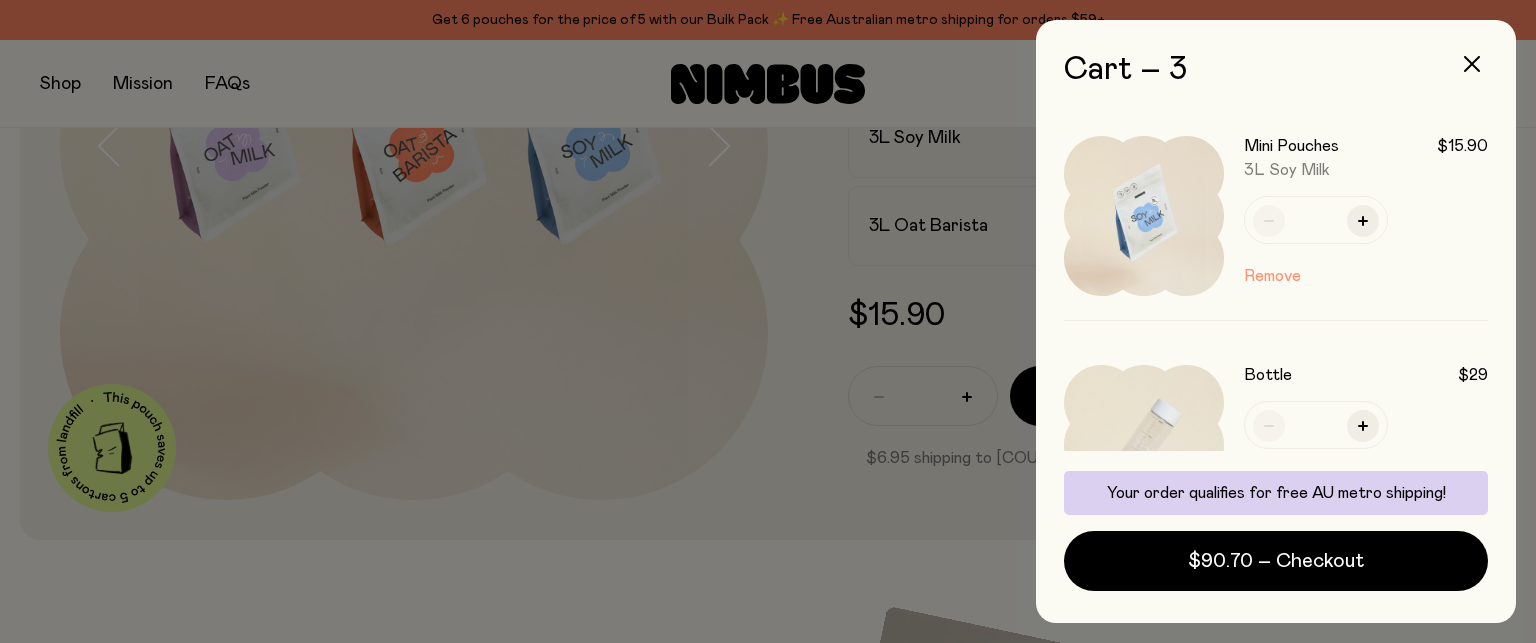 click on "Remove" at bounding box center (1272, 276) 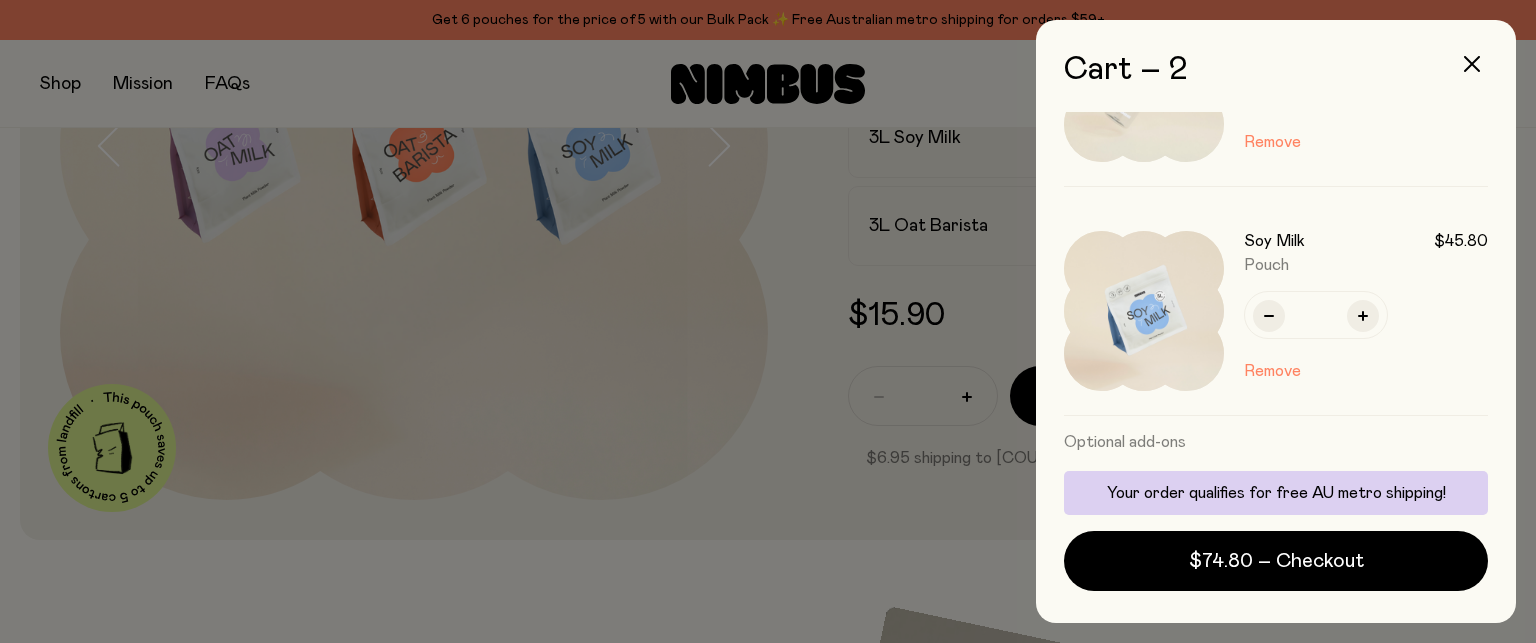 scroll, scrollTop: 0, scrollLeft: 0, axis: both 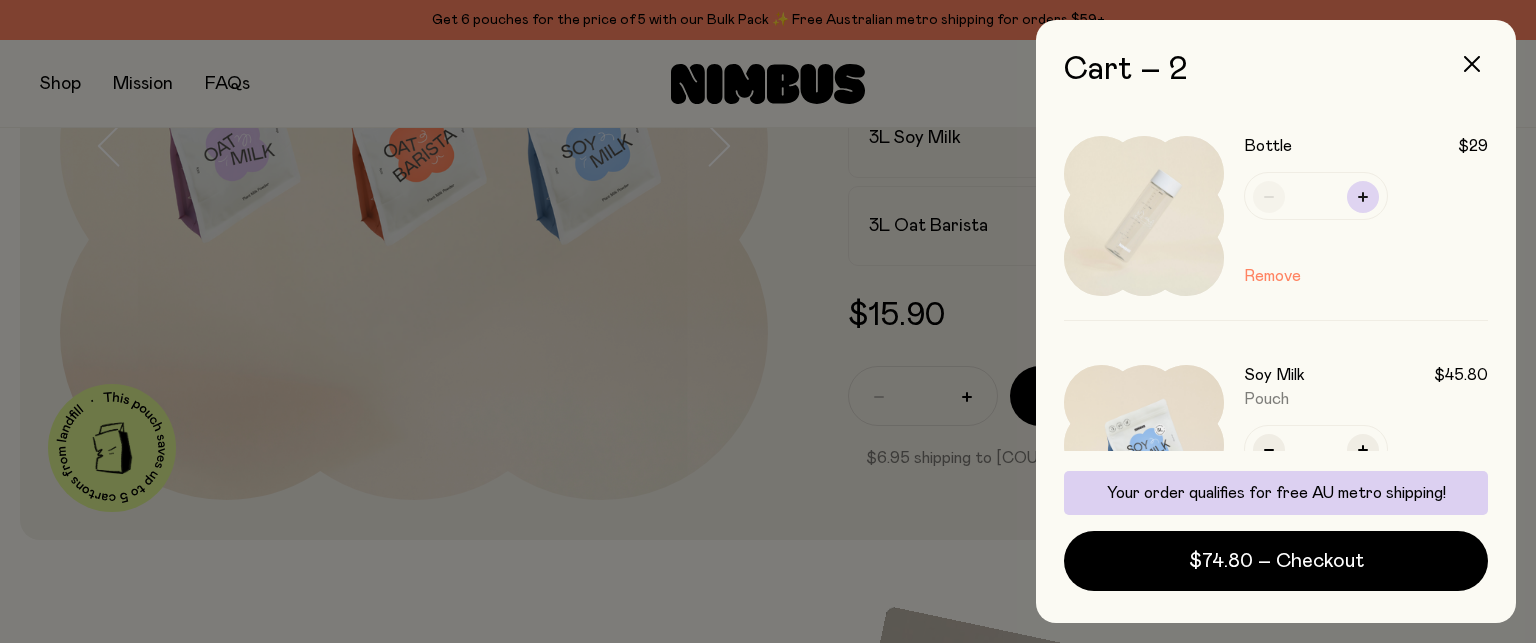 click 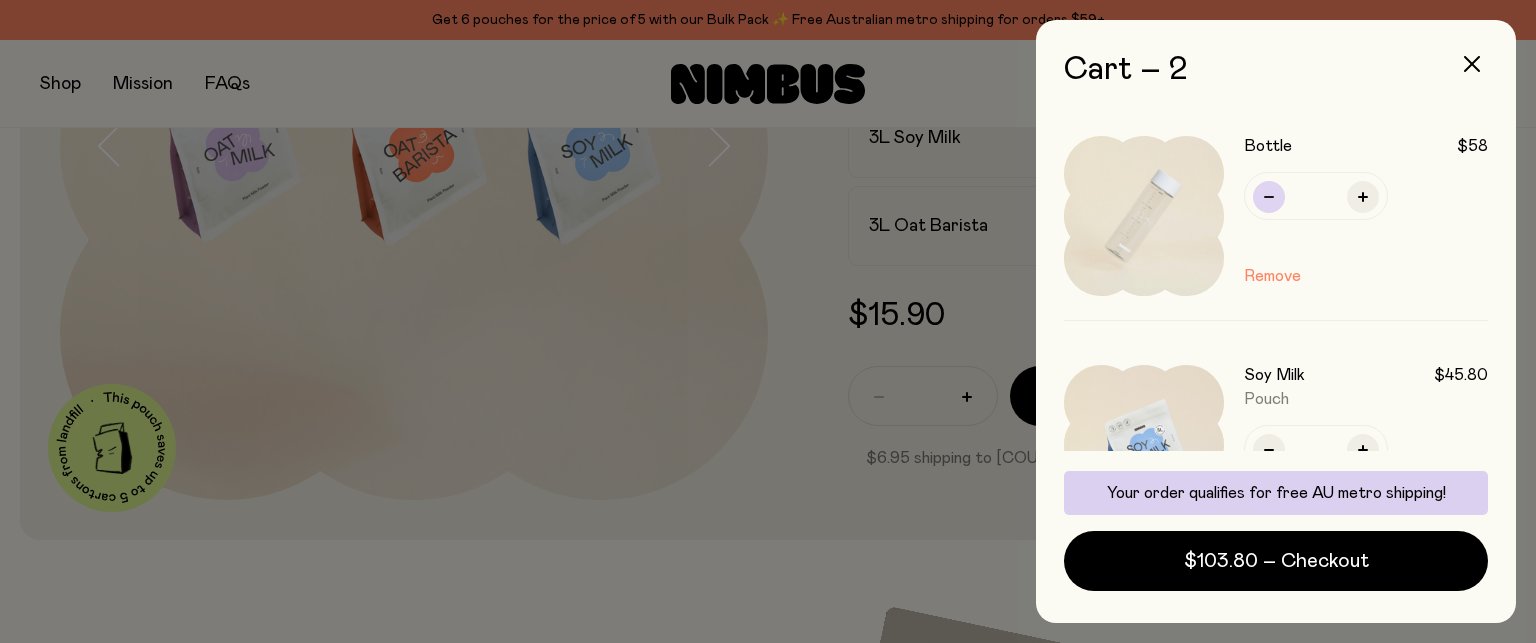 click 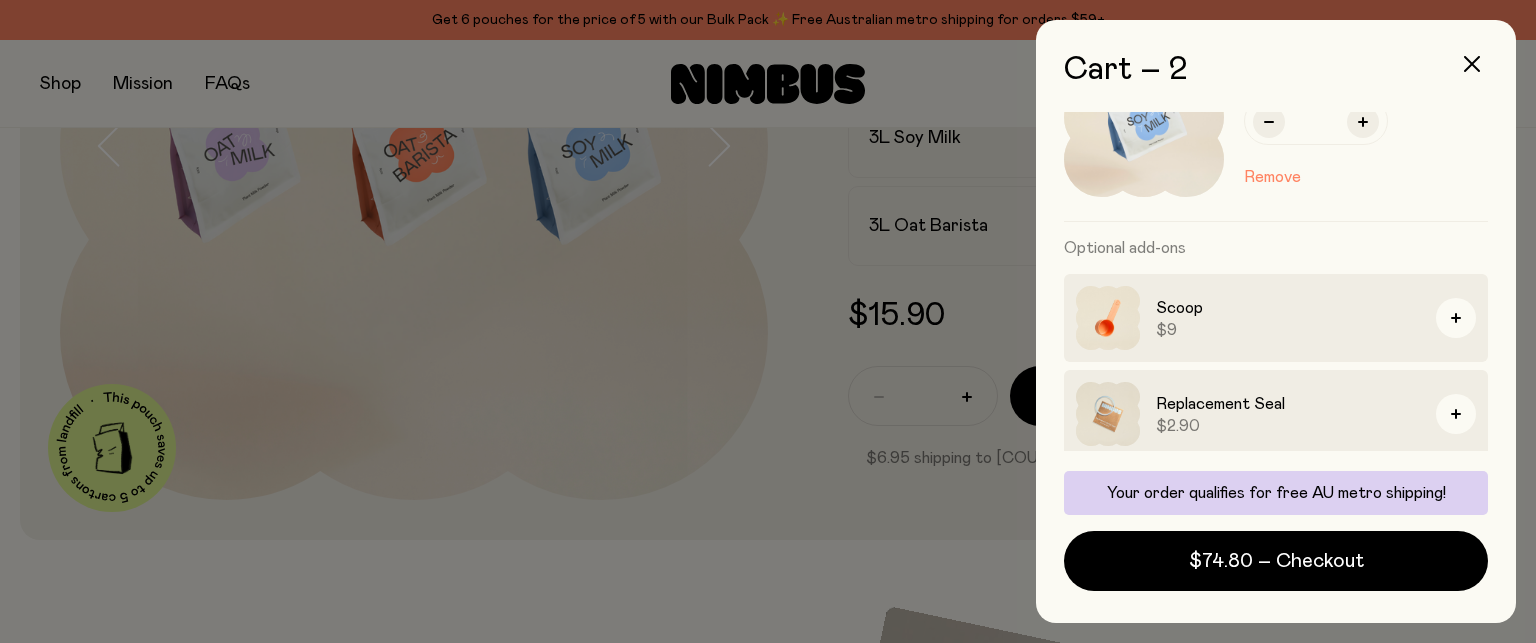 scroll, scrollTop: 334, scrollLeft: 0, axis: vertical 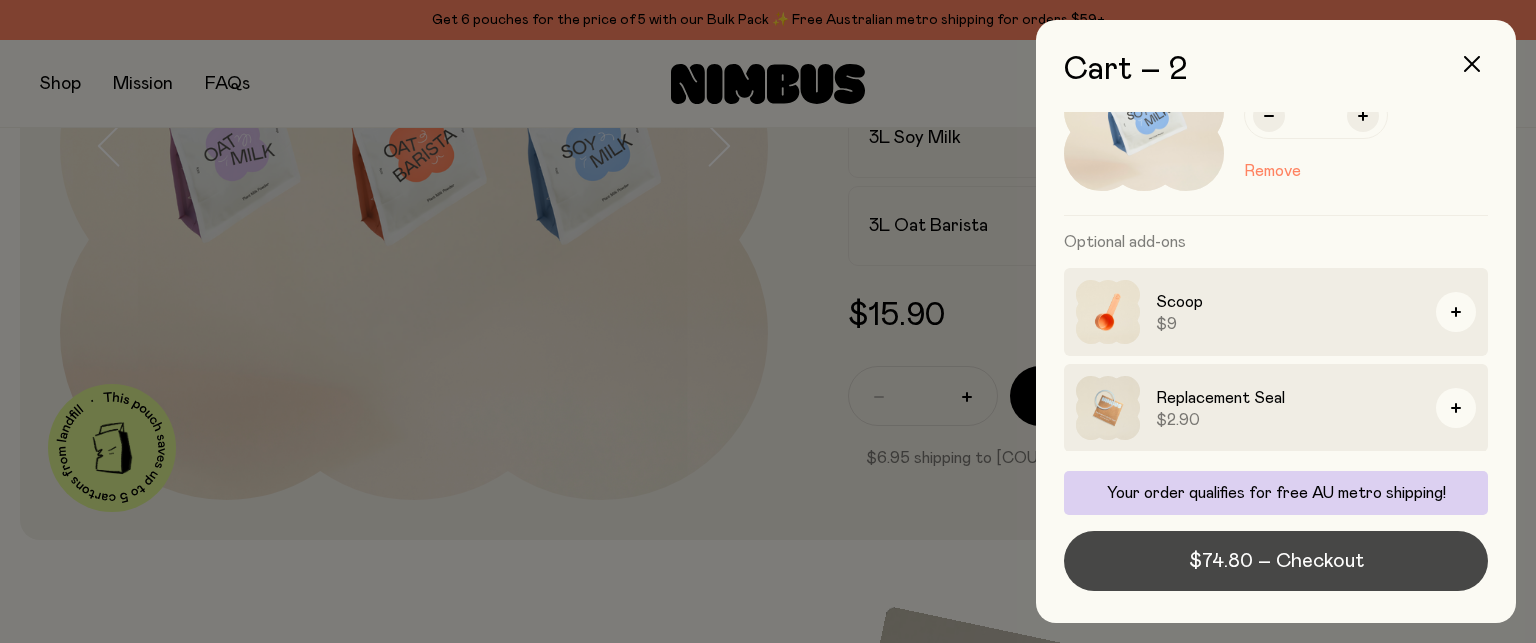 click on "$74.80 – Checkout" at bounding box center [1276, 561] 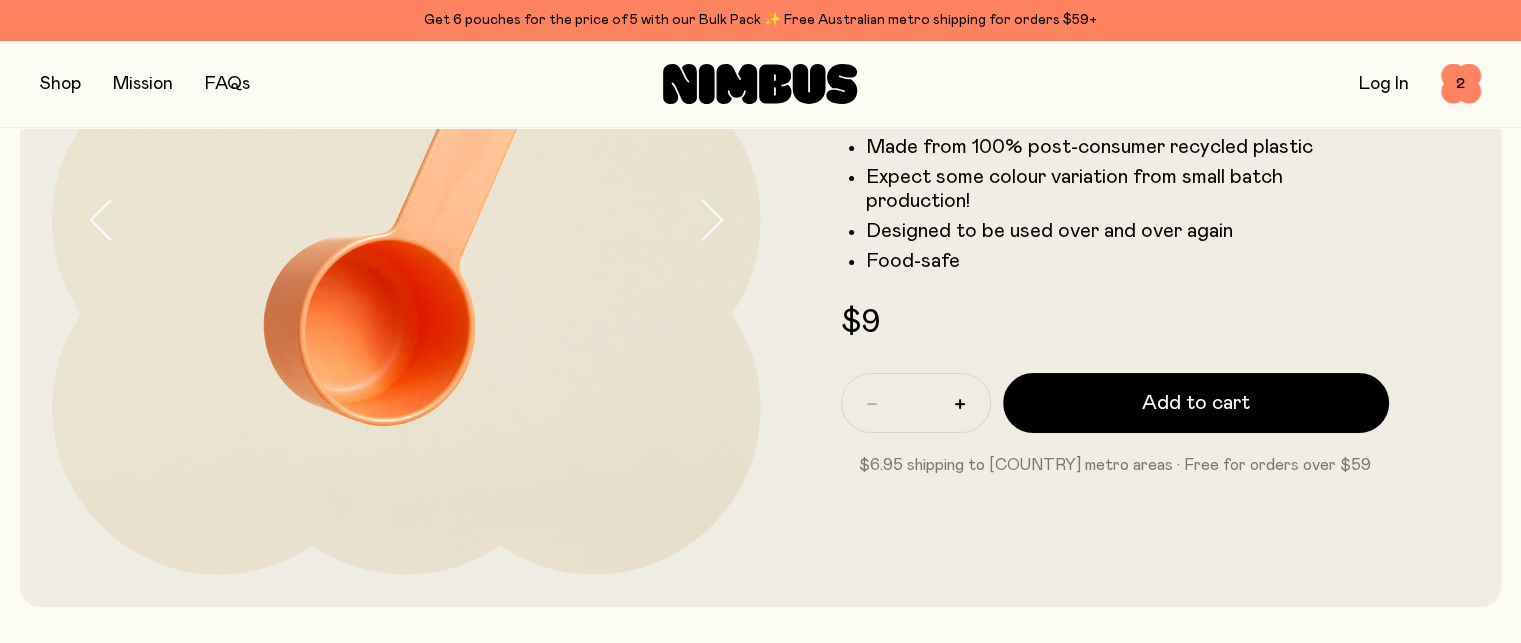 scroll, scrollTop: 319, scrollLeft: 0, axis: vertical 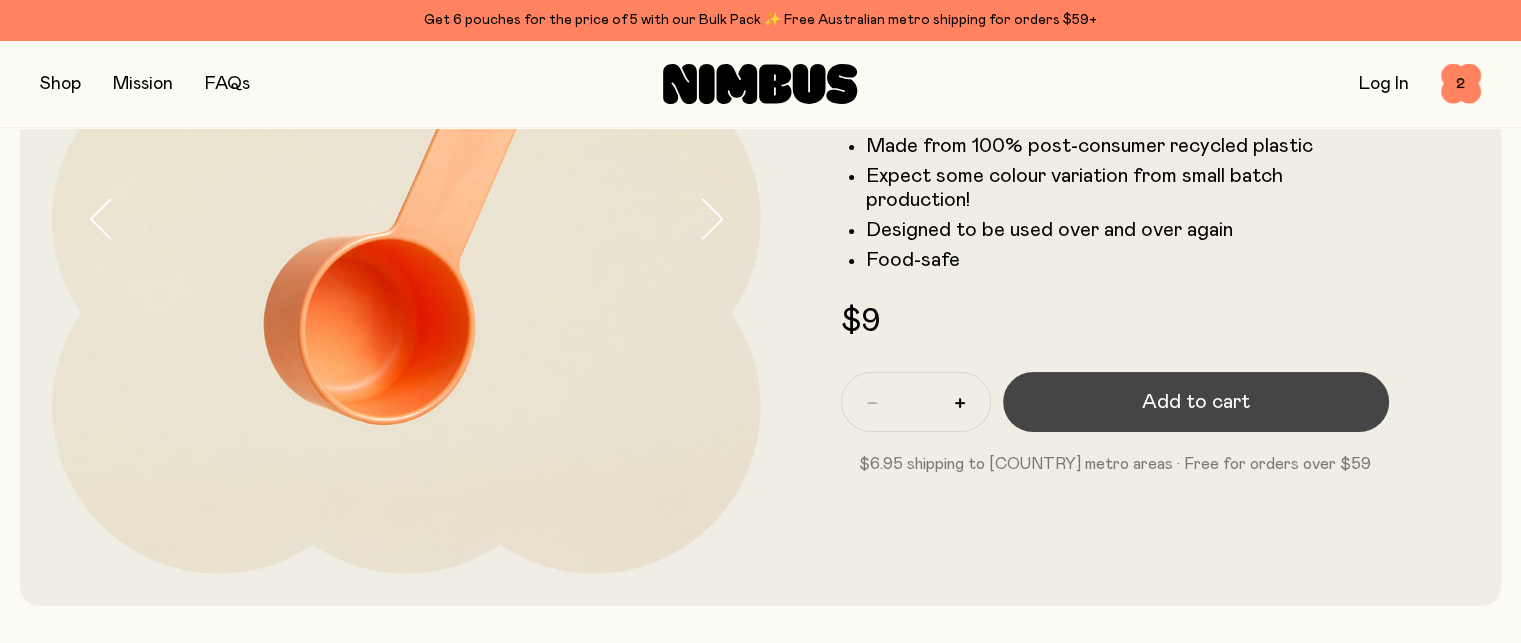 click on "Add to cart" at bounding box center [1196, 402] 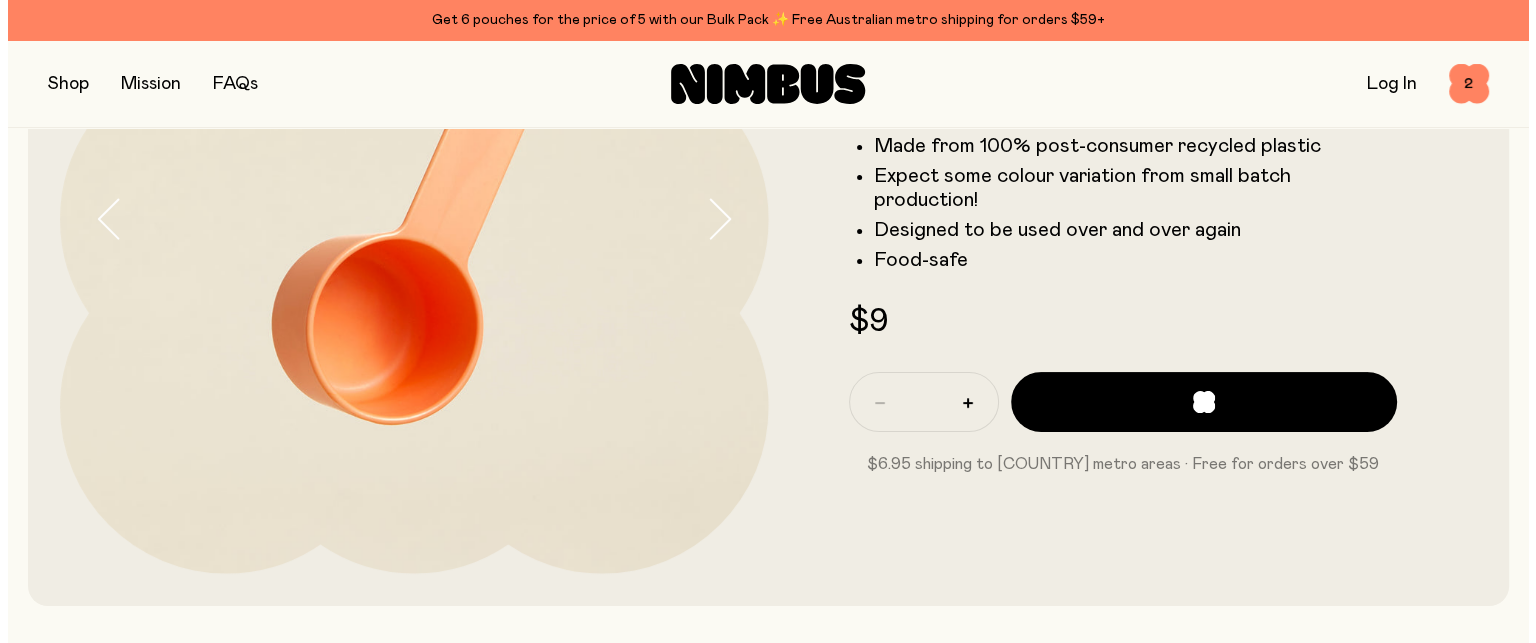 scroll, scrollTop: 0, scrollLeft: 0, axis: both 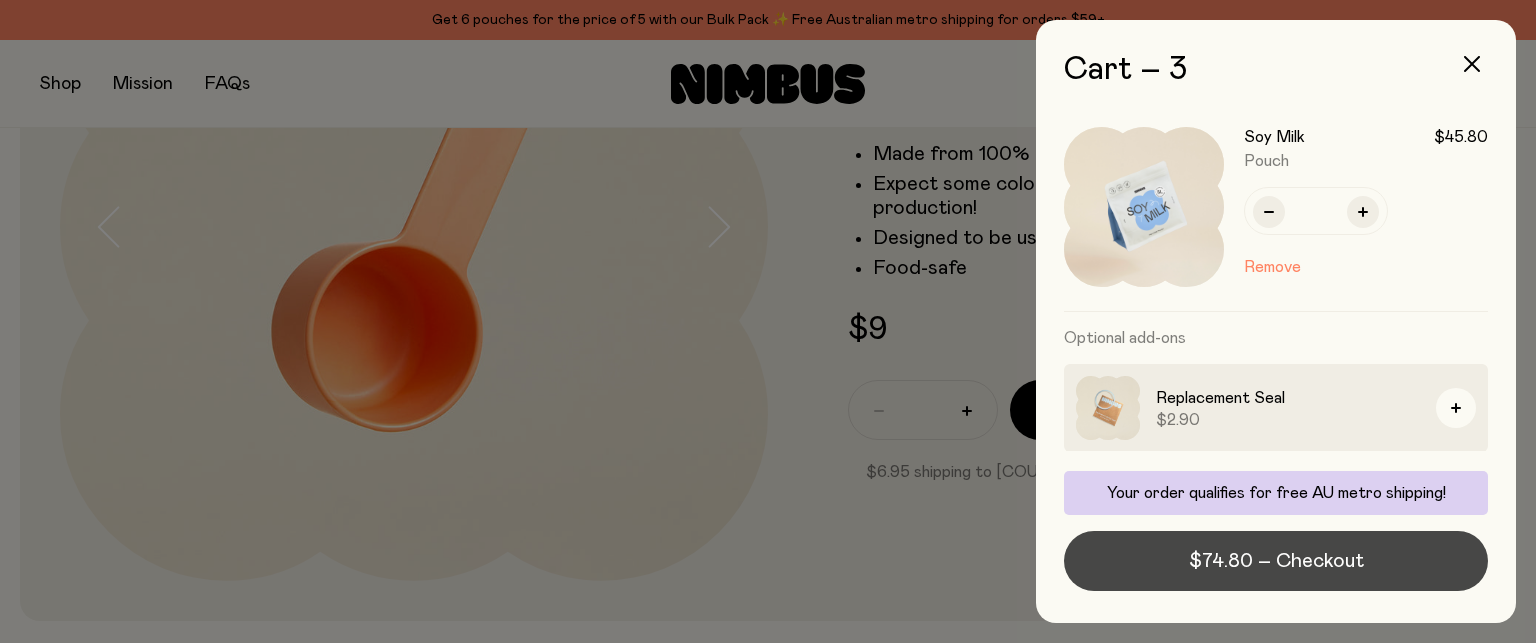 click on "$74.80 – Checkout" at bounding box center (1276, 561) 